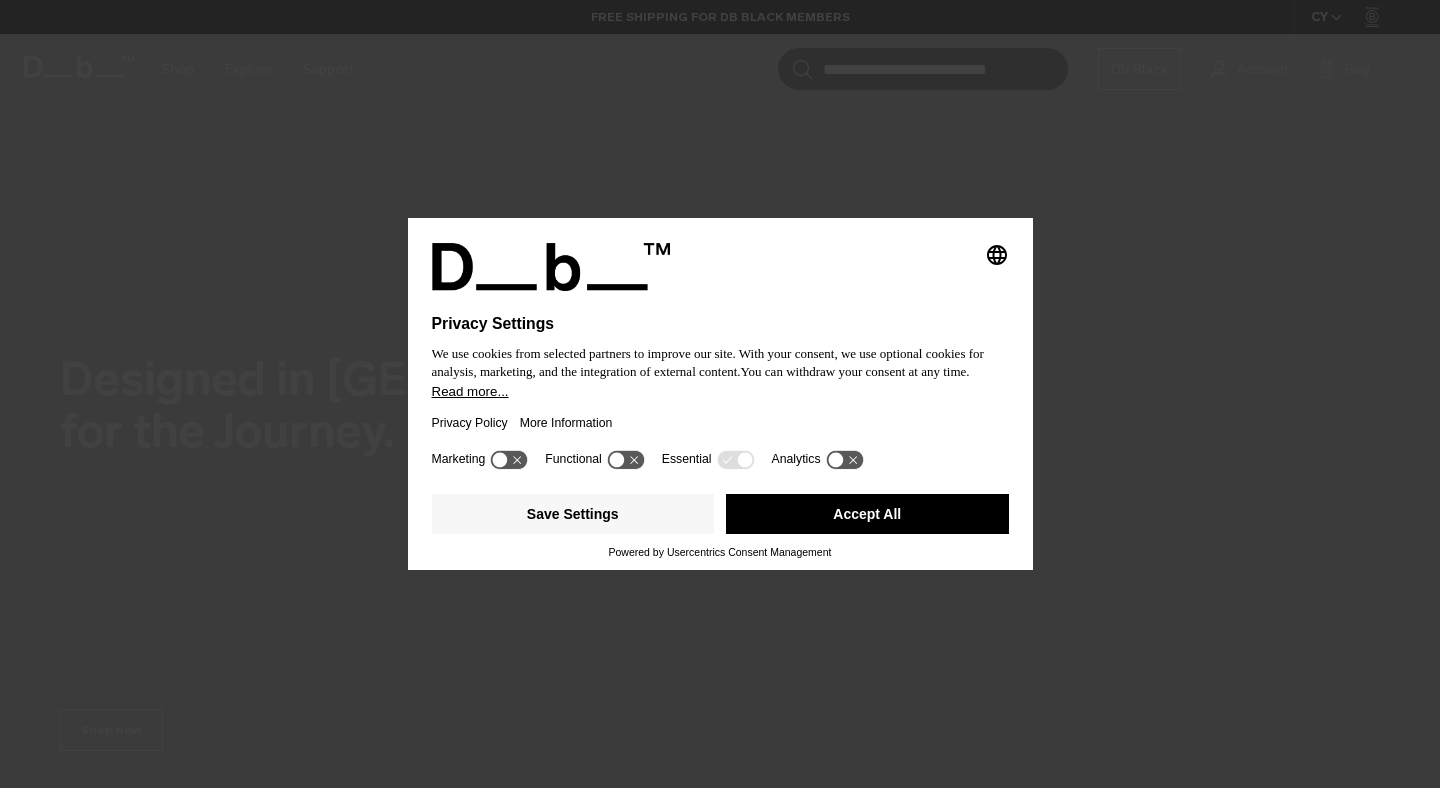 scroll, scrollTop: 0, scrollLeft: 0, axis: both 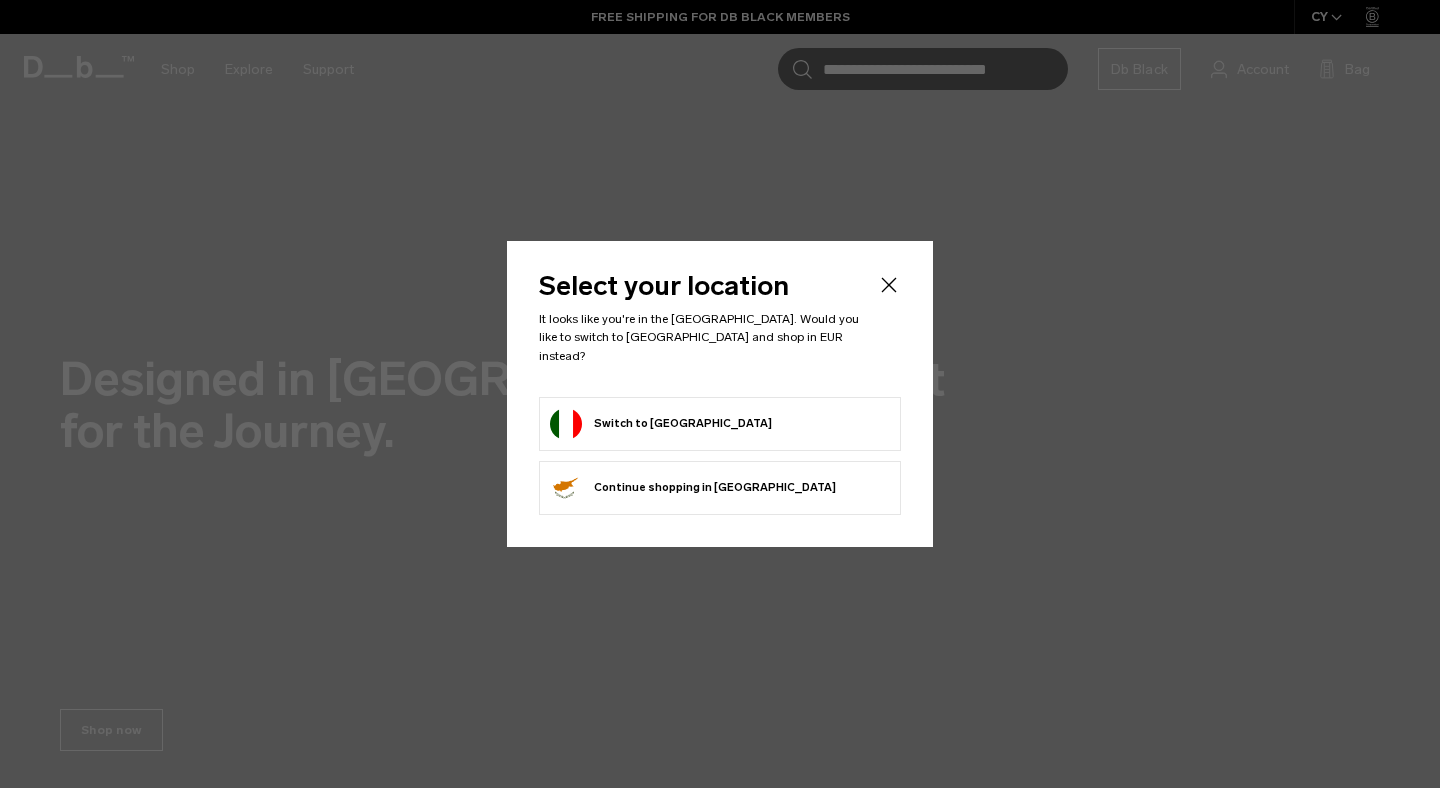 click on "Switch to Italy" at bounding box center [720, 424] 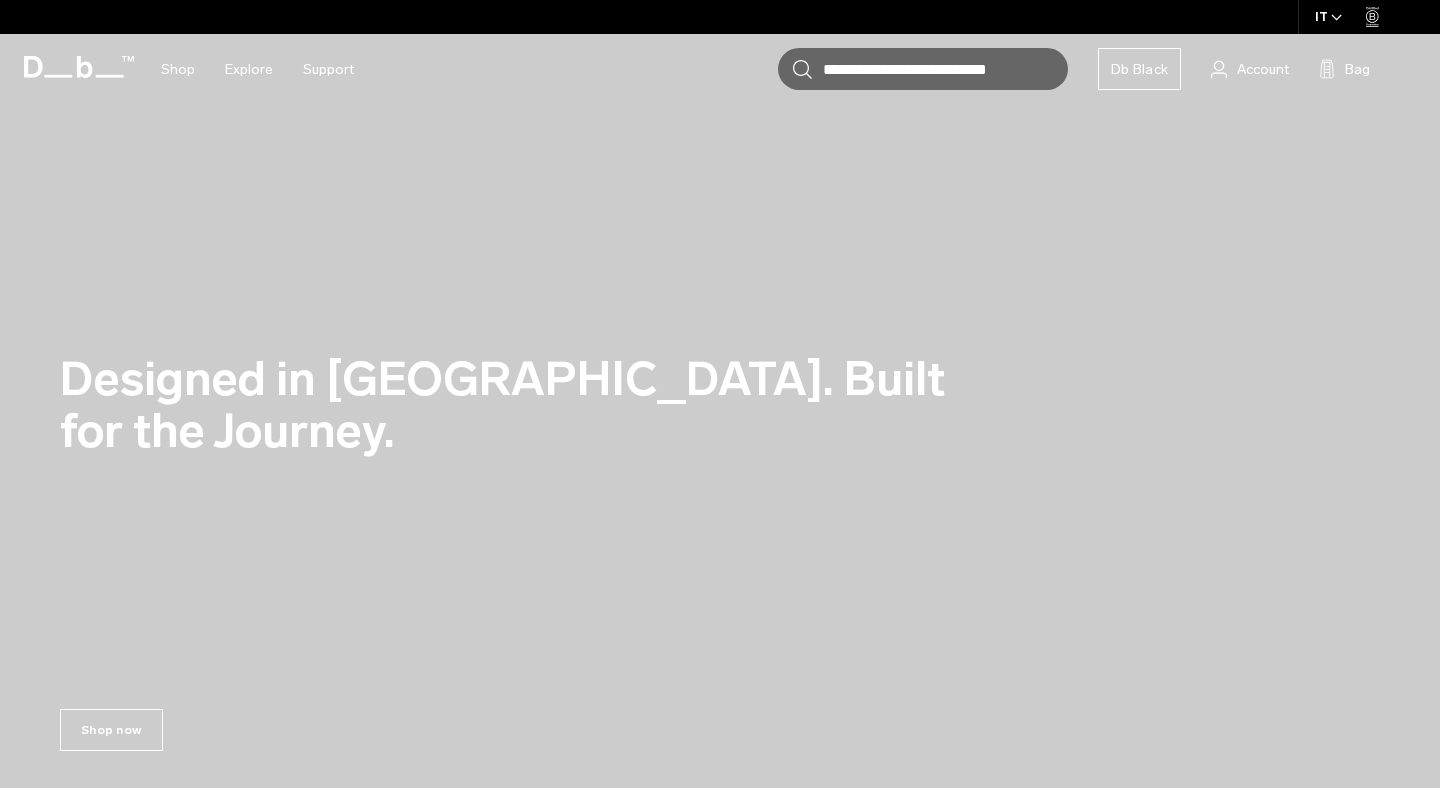 scroll, scrollTop: 0, scrollLeft: 0, axis: both 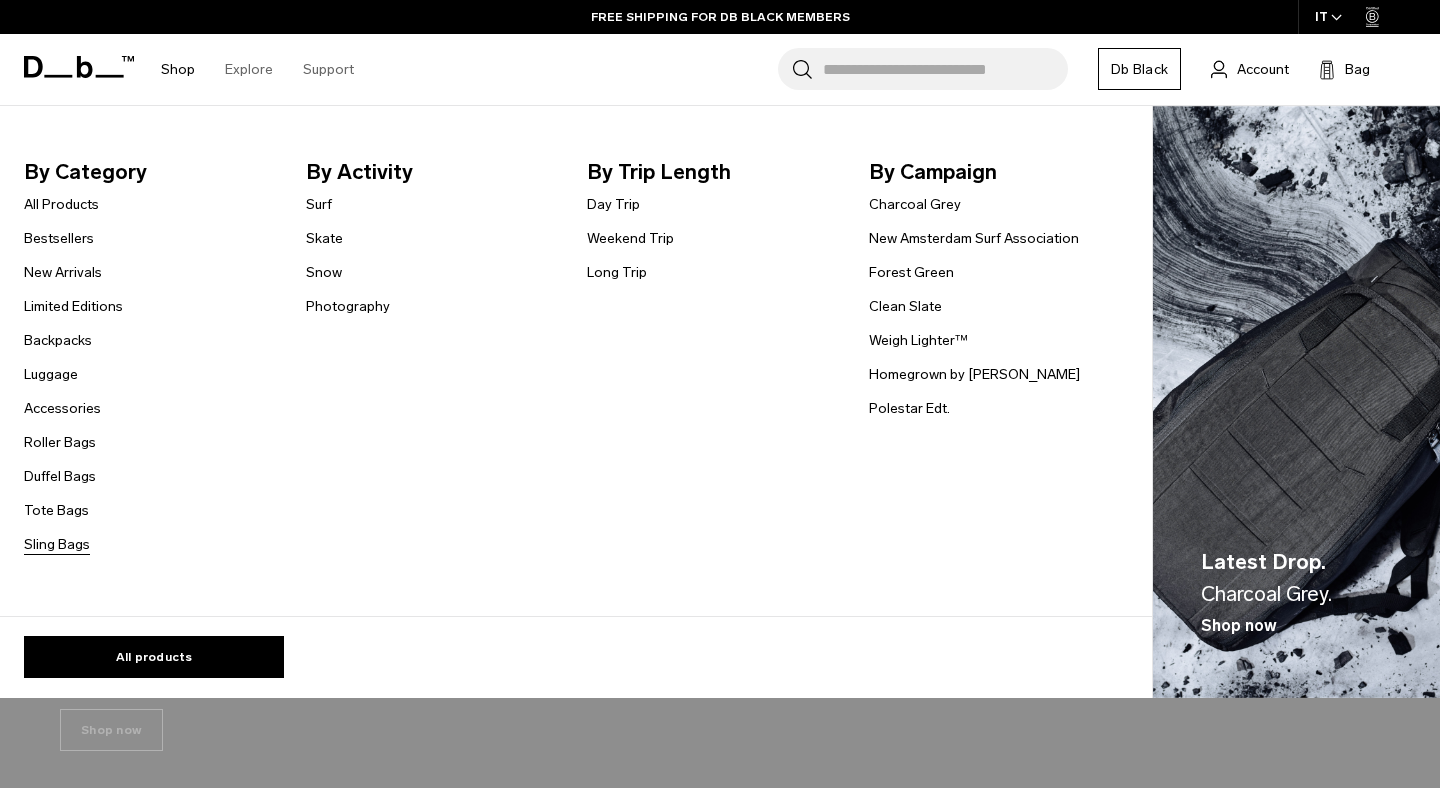 click on "Sling Bags" at bounding box center (57, 544) 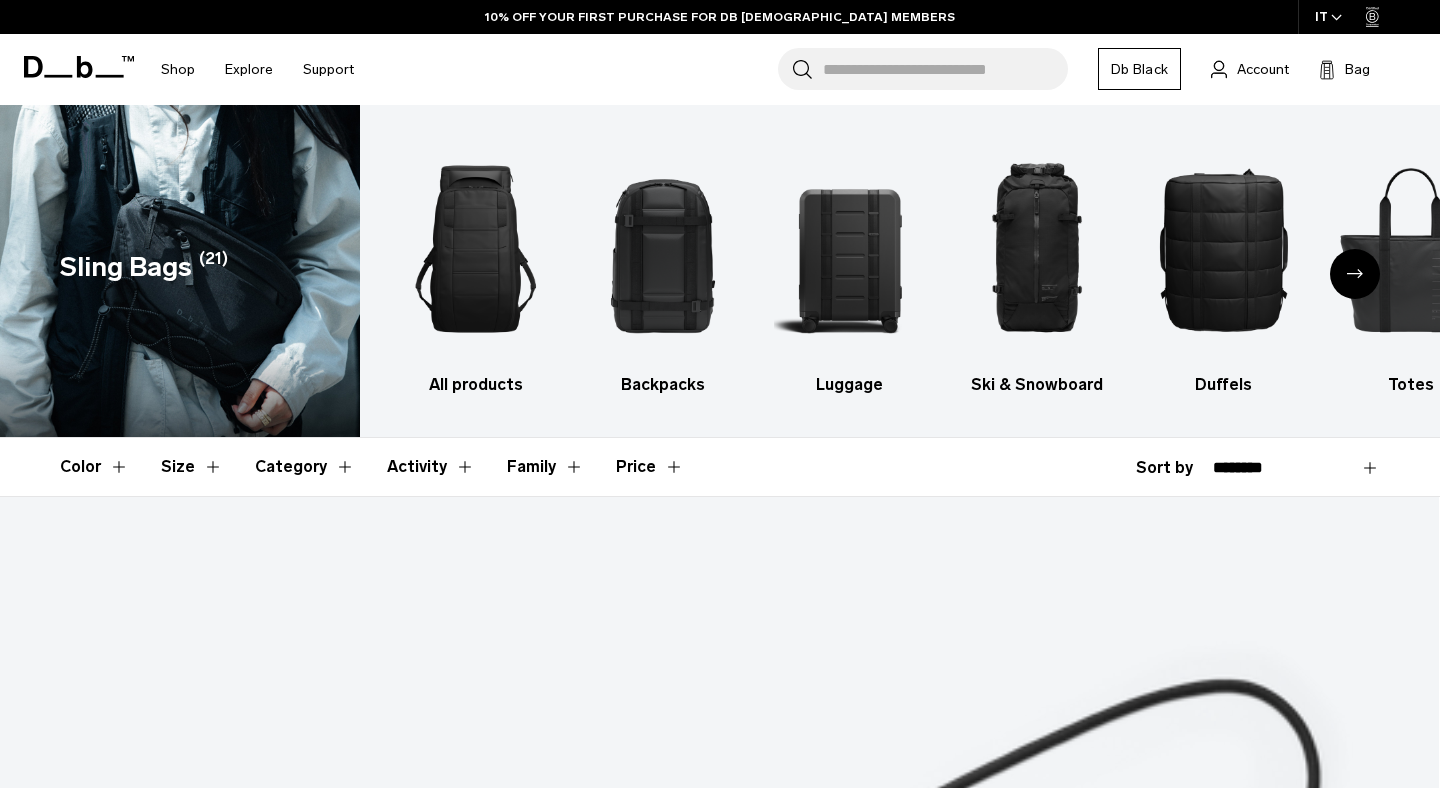 scroll, scrollTop: 0, scrollLeft: 0, axis: both 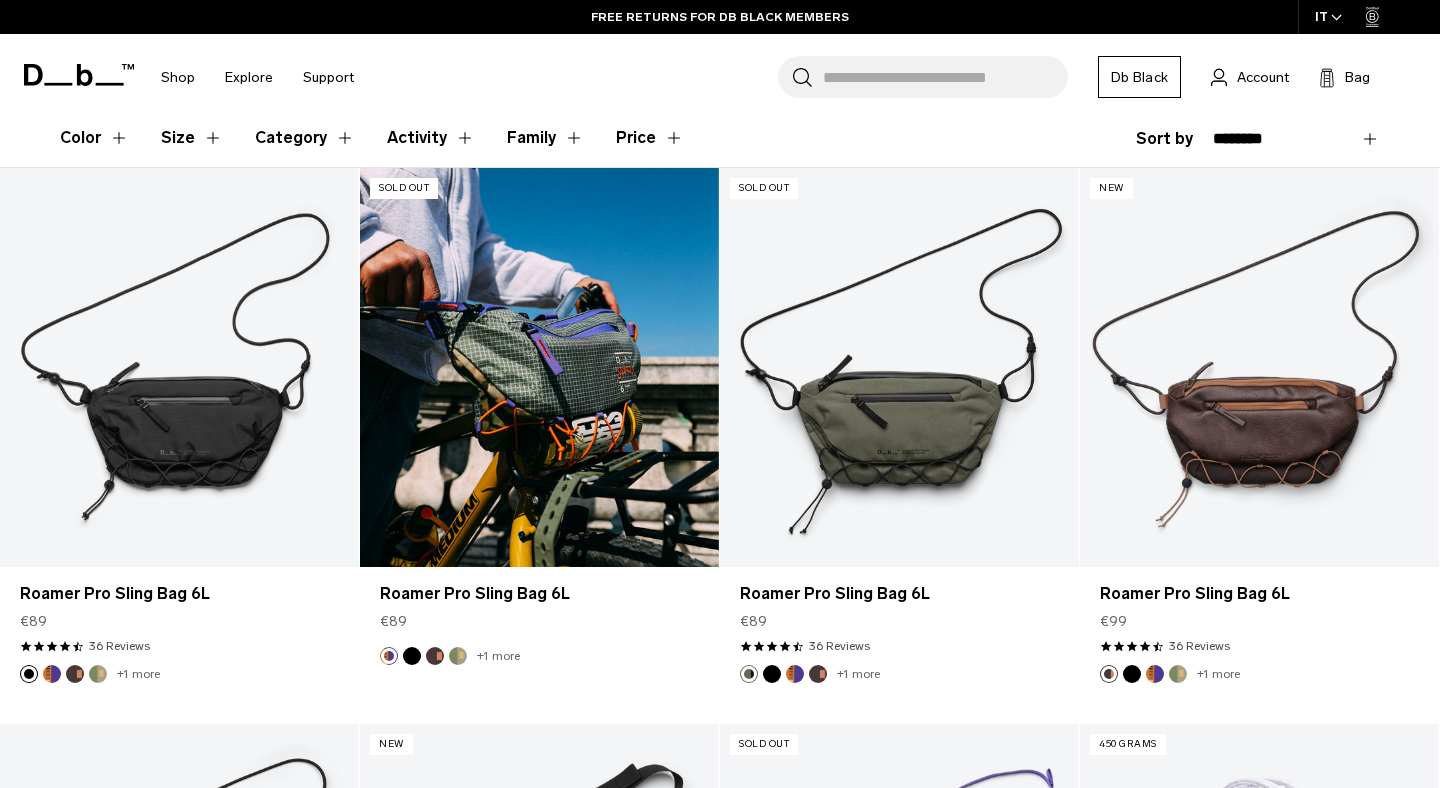 click at bounding box center (539, 367) 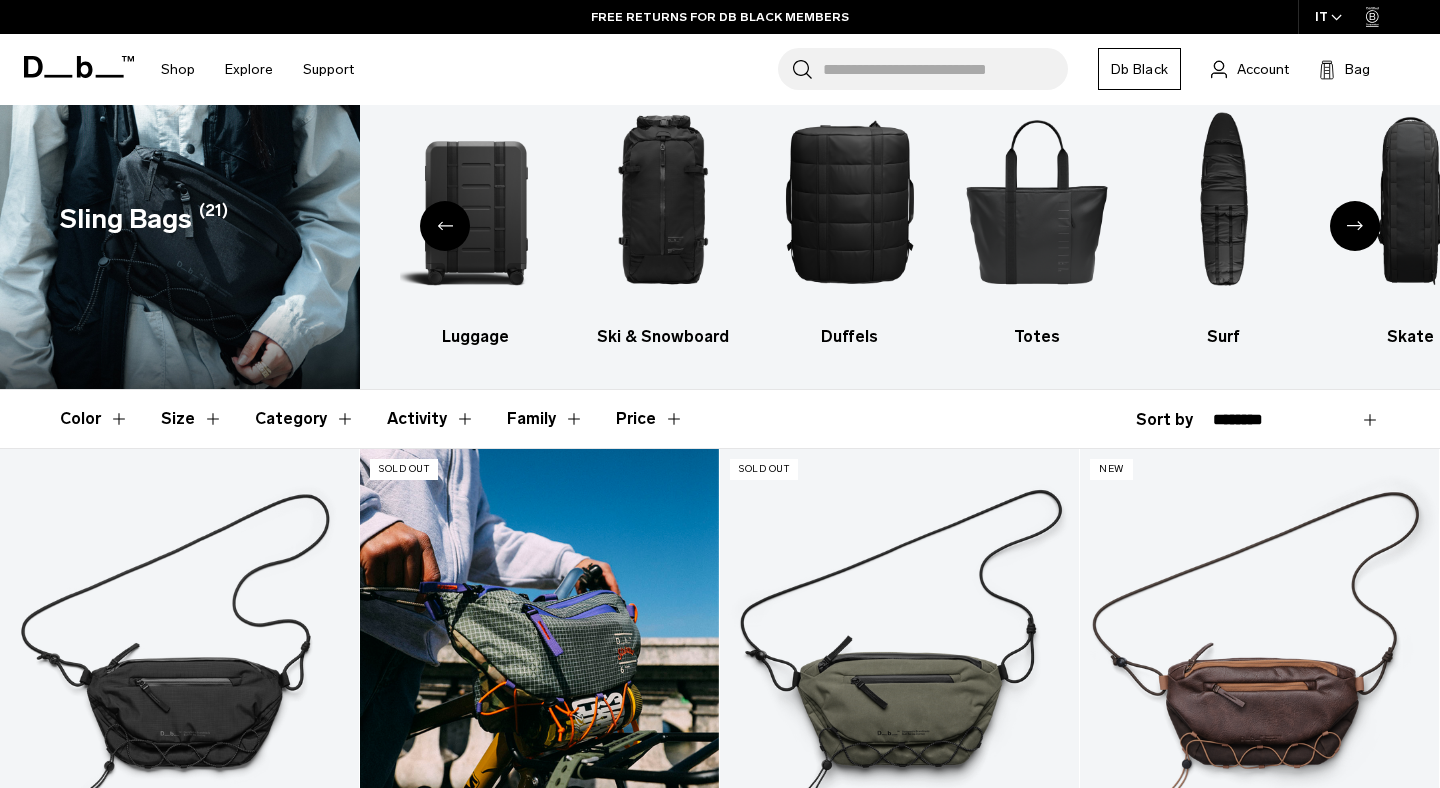 scroll, scrollTop: 44, scrollLeft: 0, axis: vertical 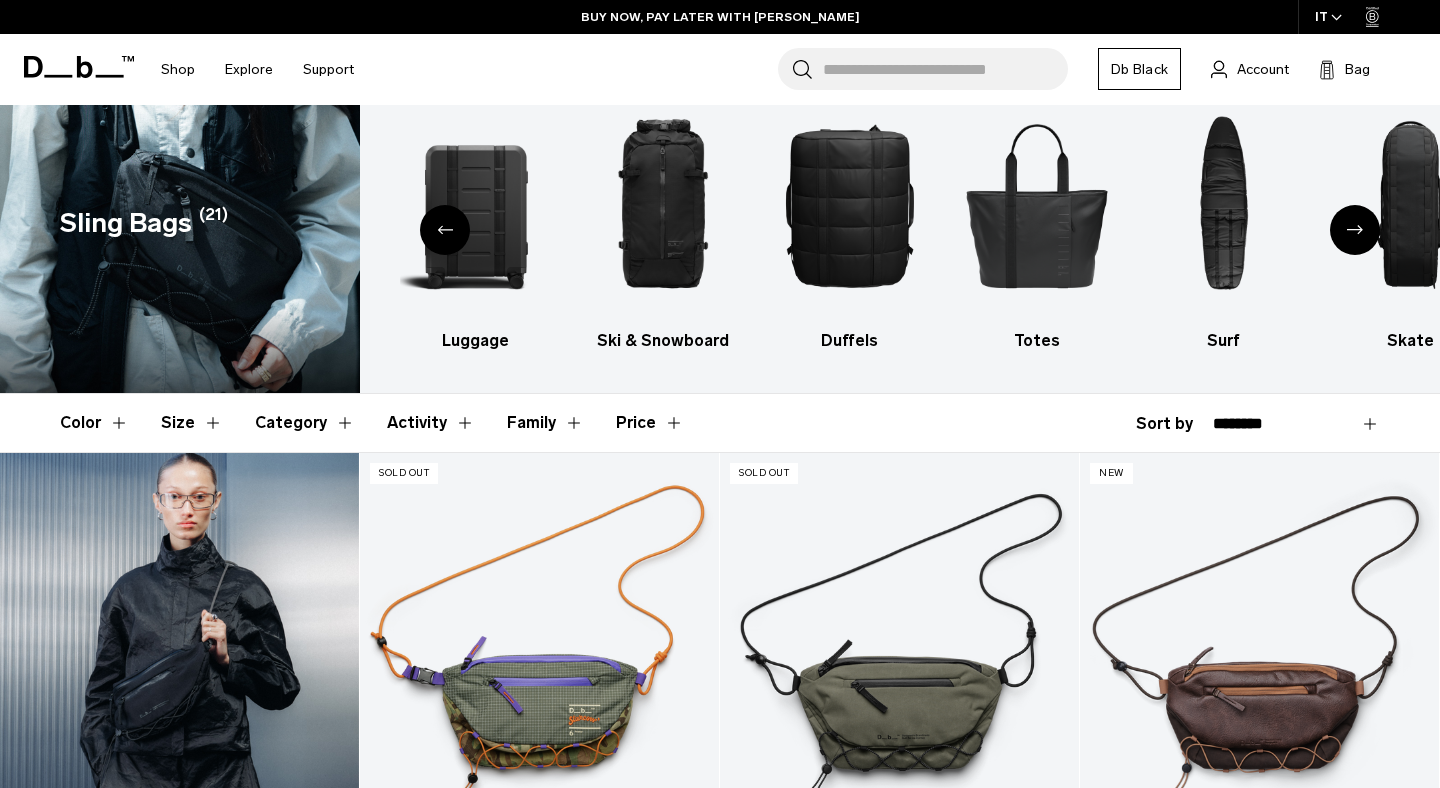click at bounding box center (179, 652) 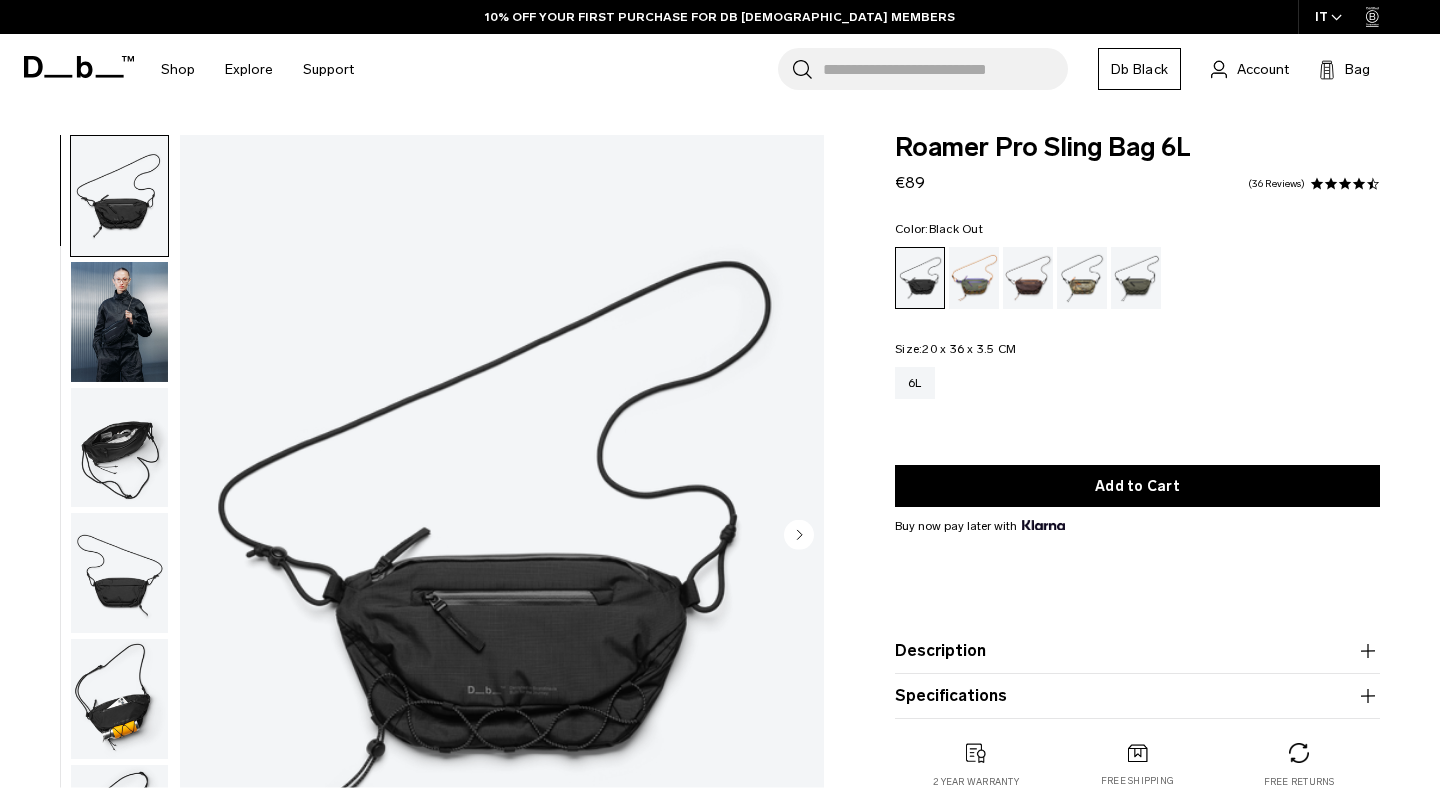 scroll, scrollTop: 0, scrollLeft: 0, axis: both 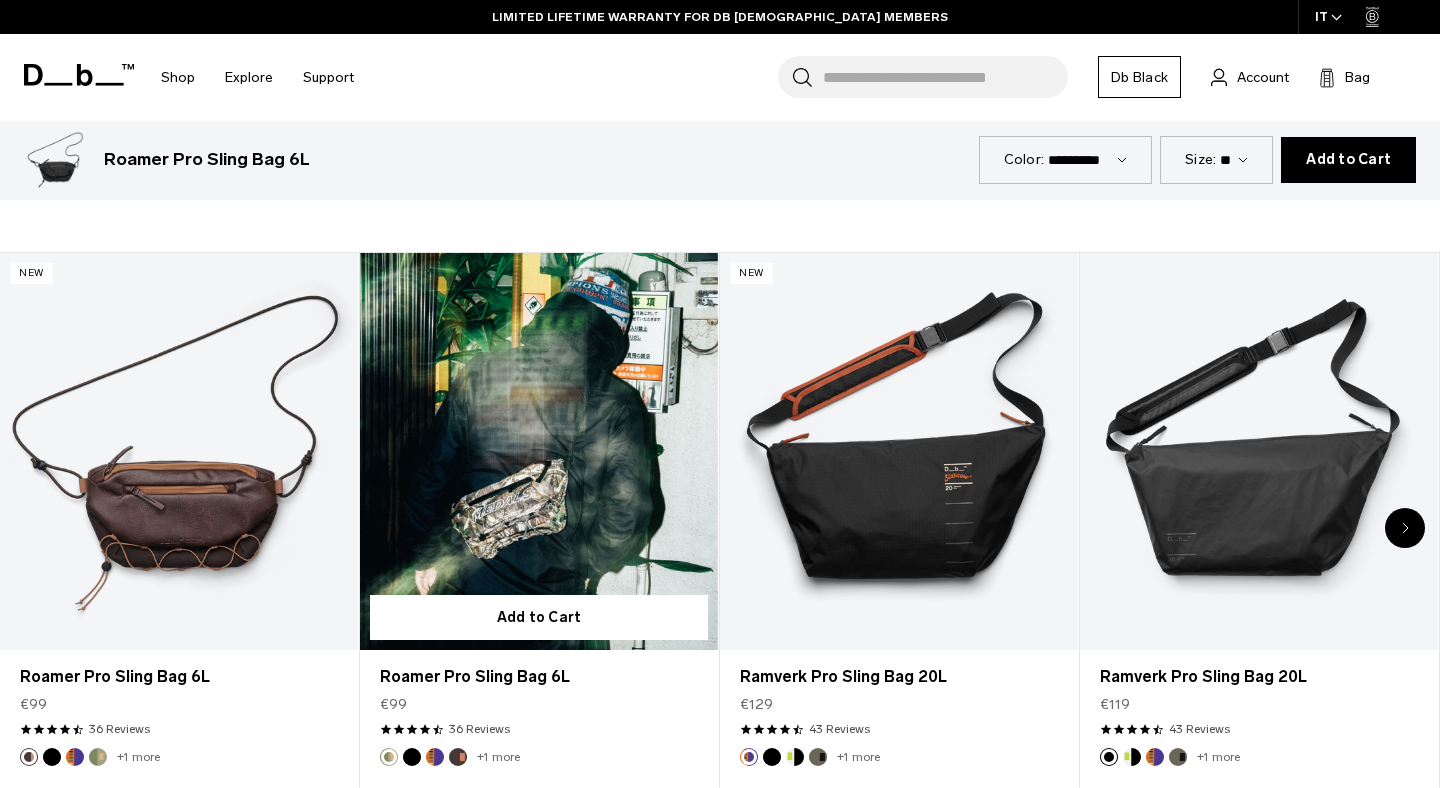 click at bounding box center (539, 452) 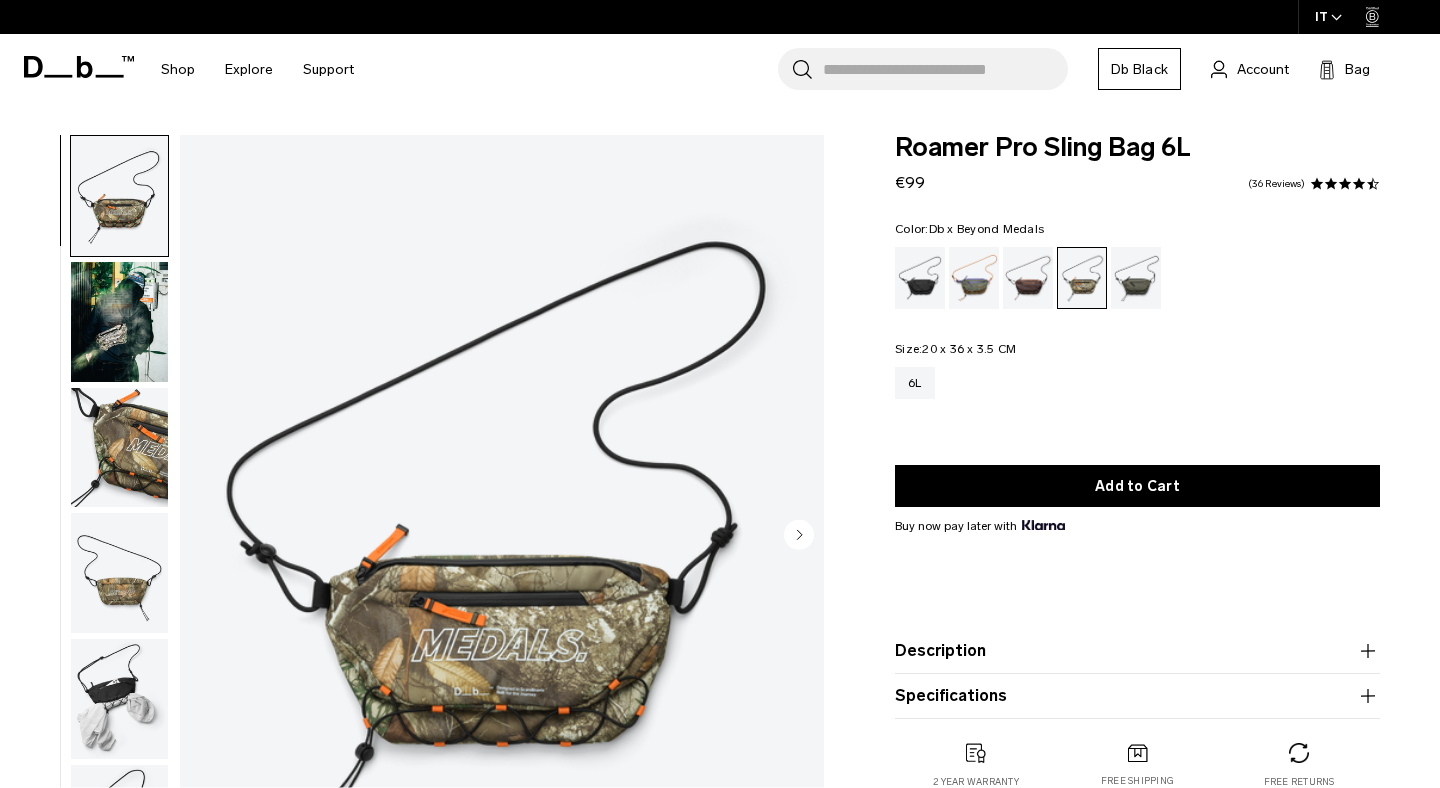 scroll, scrollTop: 0, scrollLeft: 0, axis: both 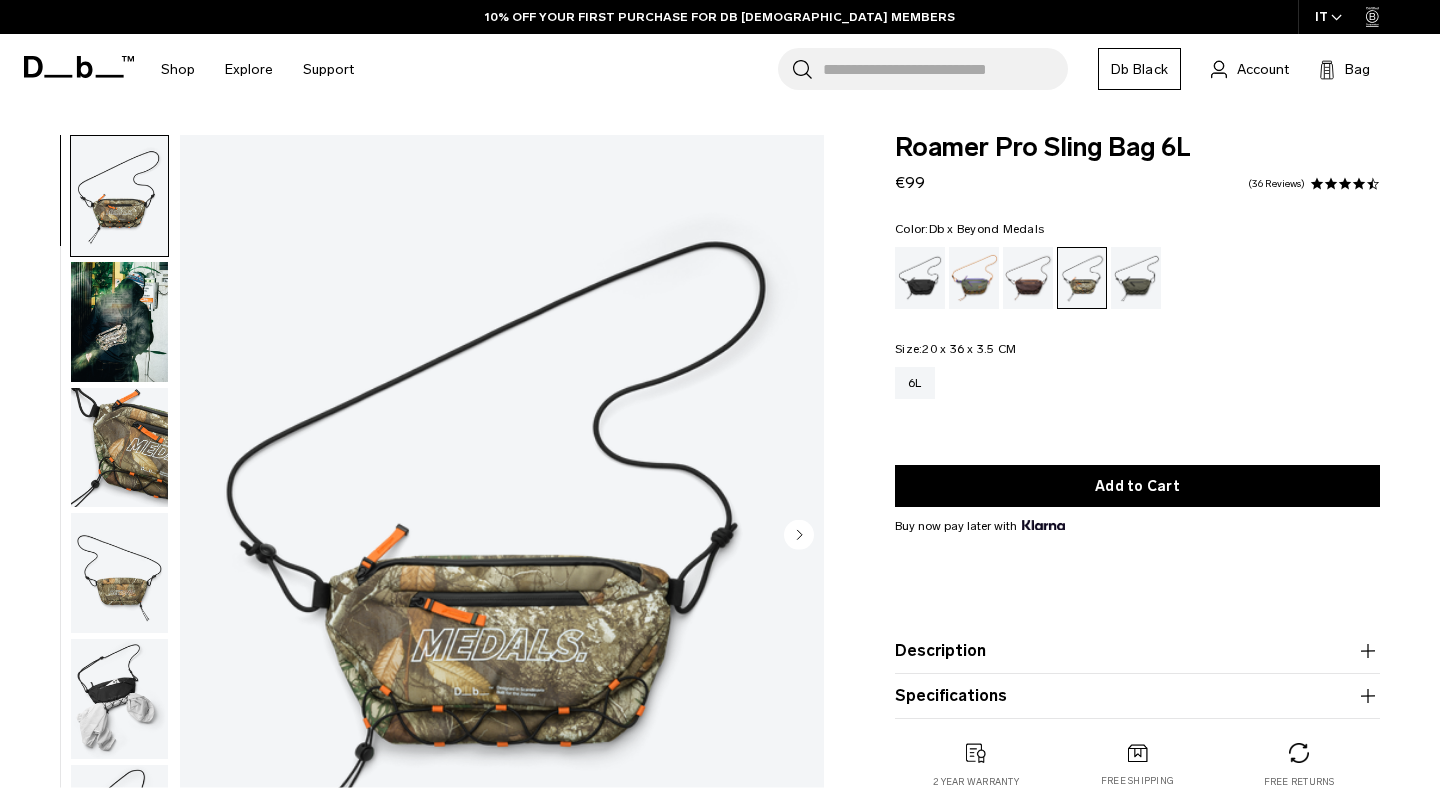 click at bounding box center [1082, 278] 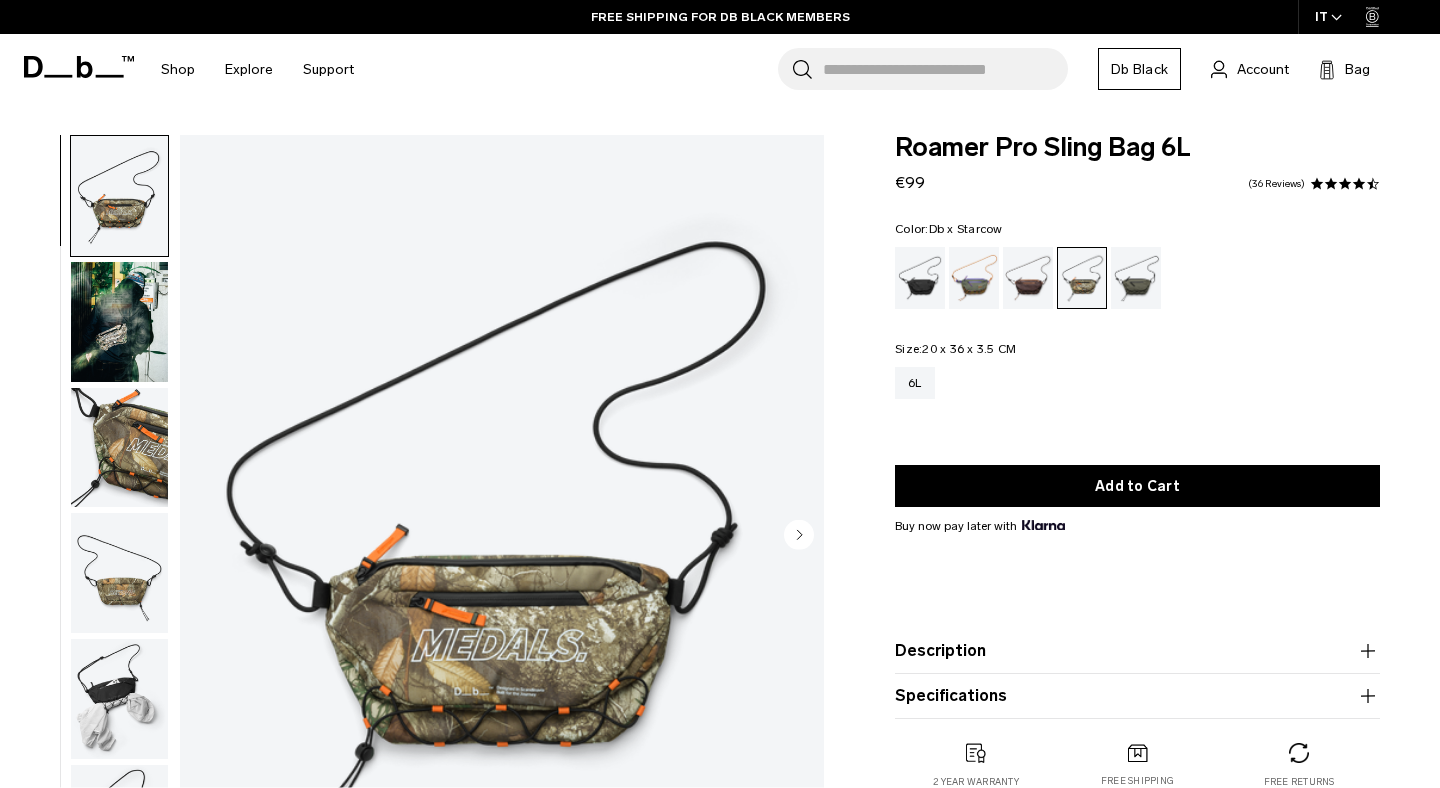 click at bounding box center [974, 278] 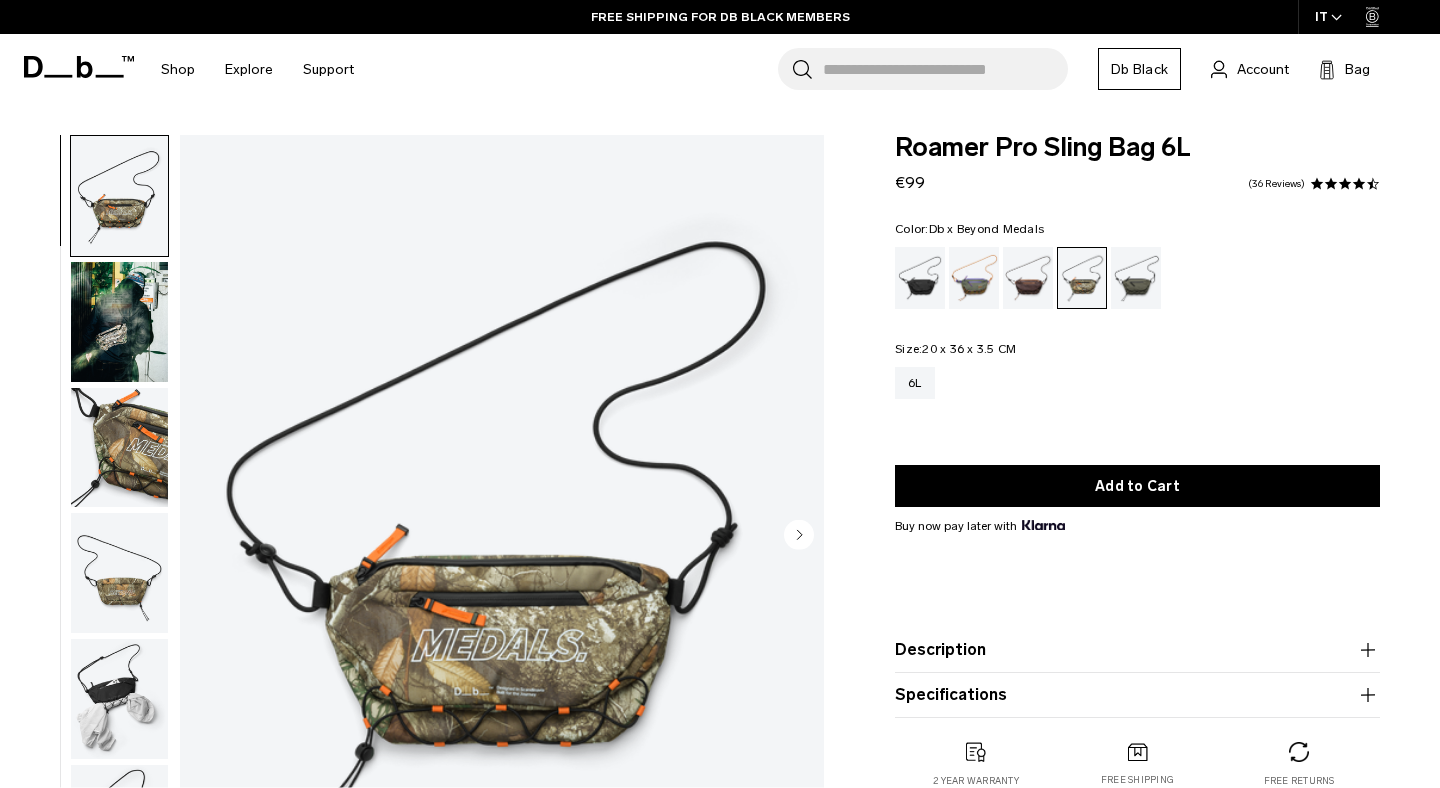scroll, scrollTop: 0, scrollLeft: 0, axis: both 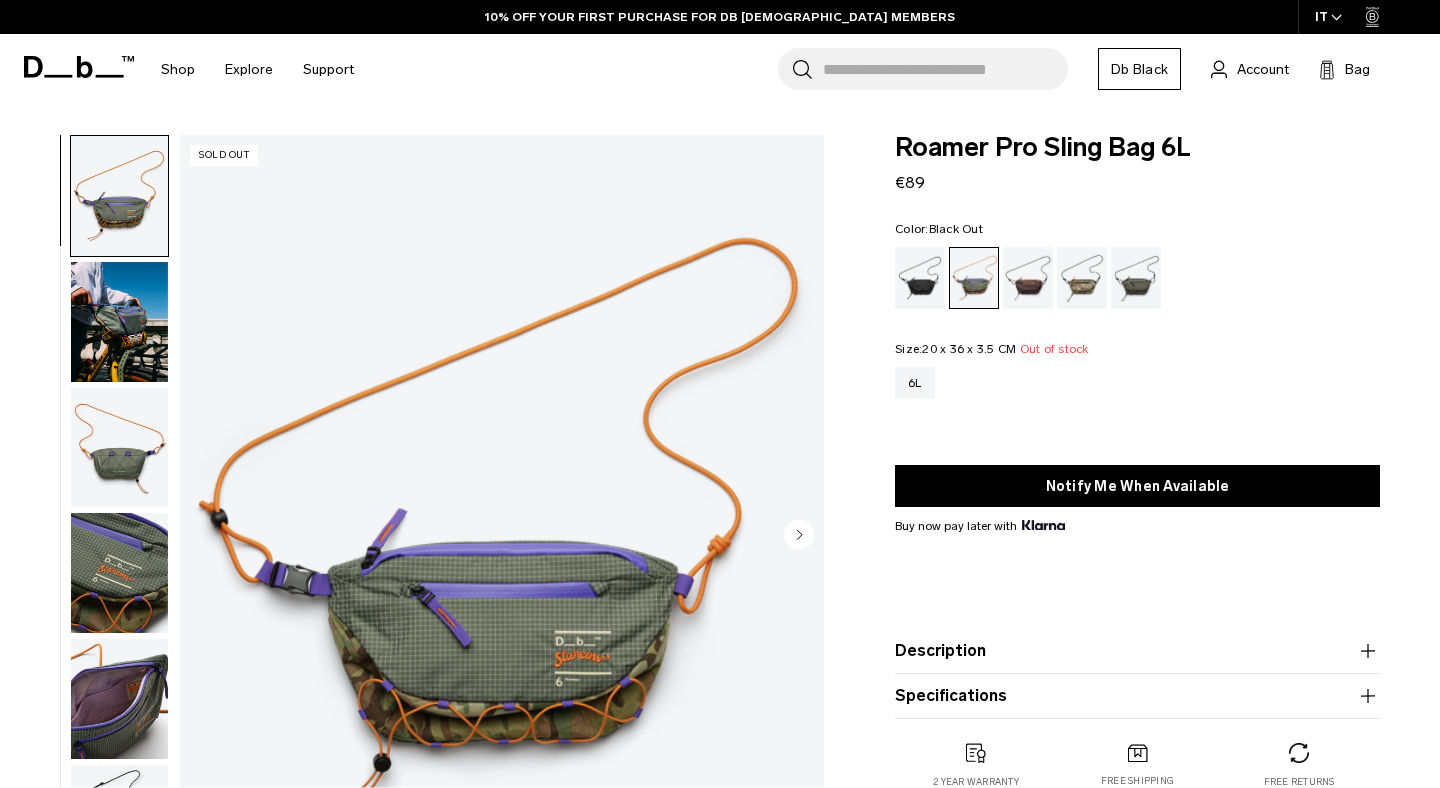 click at bounding box center (920, 278) 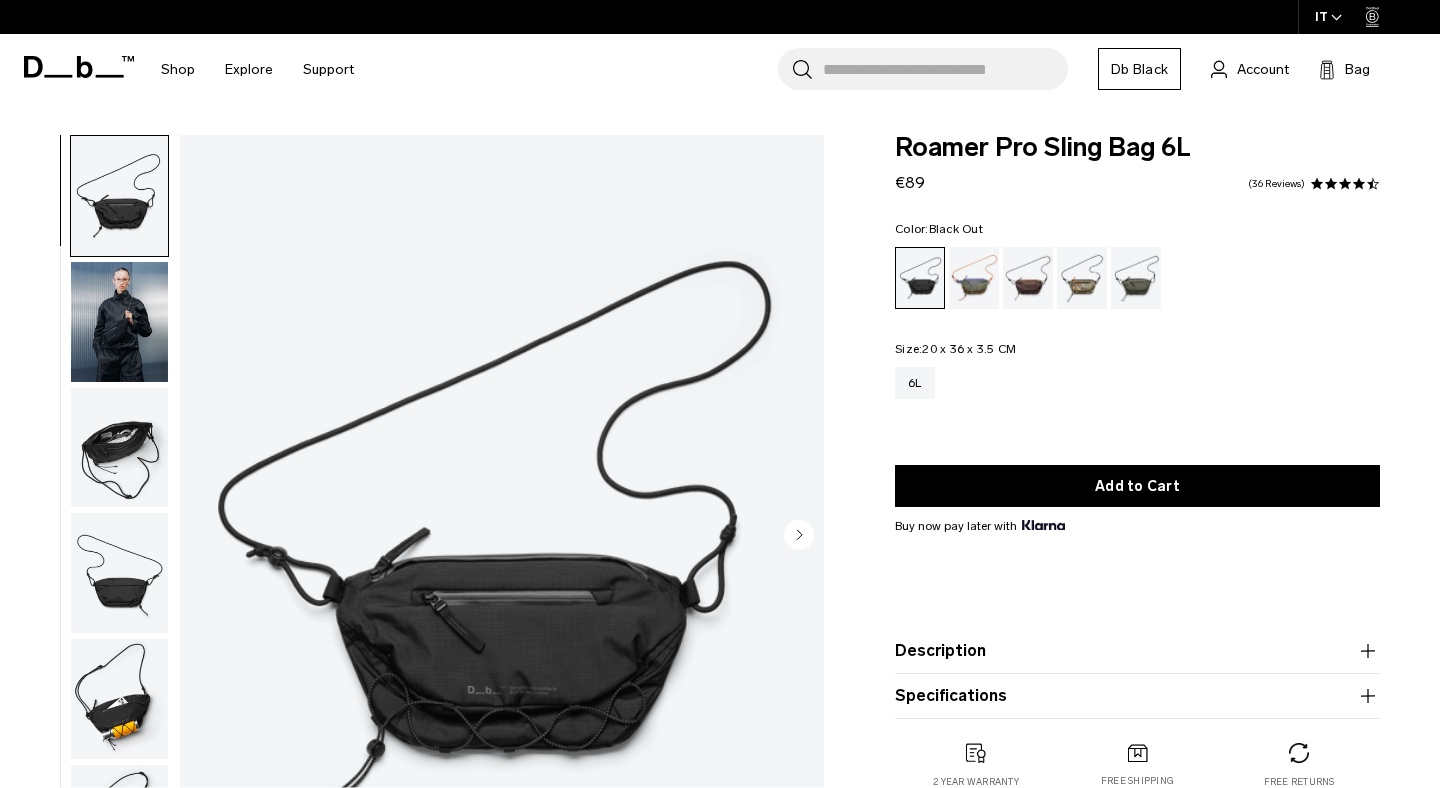 scroll, scrollTop: 0, scrollLeft: 0, axis: both 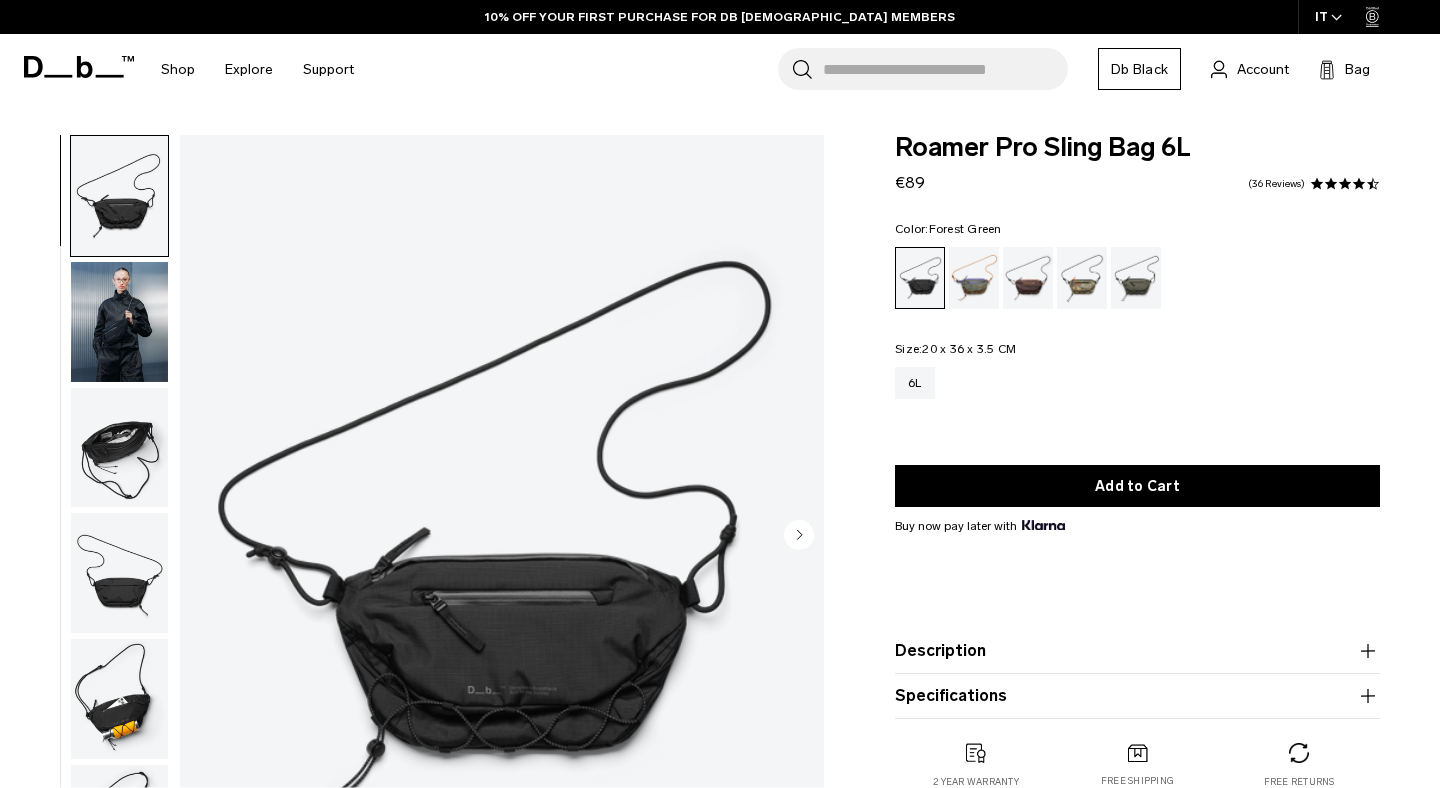 click at bounding box center [1136, 278] 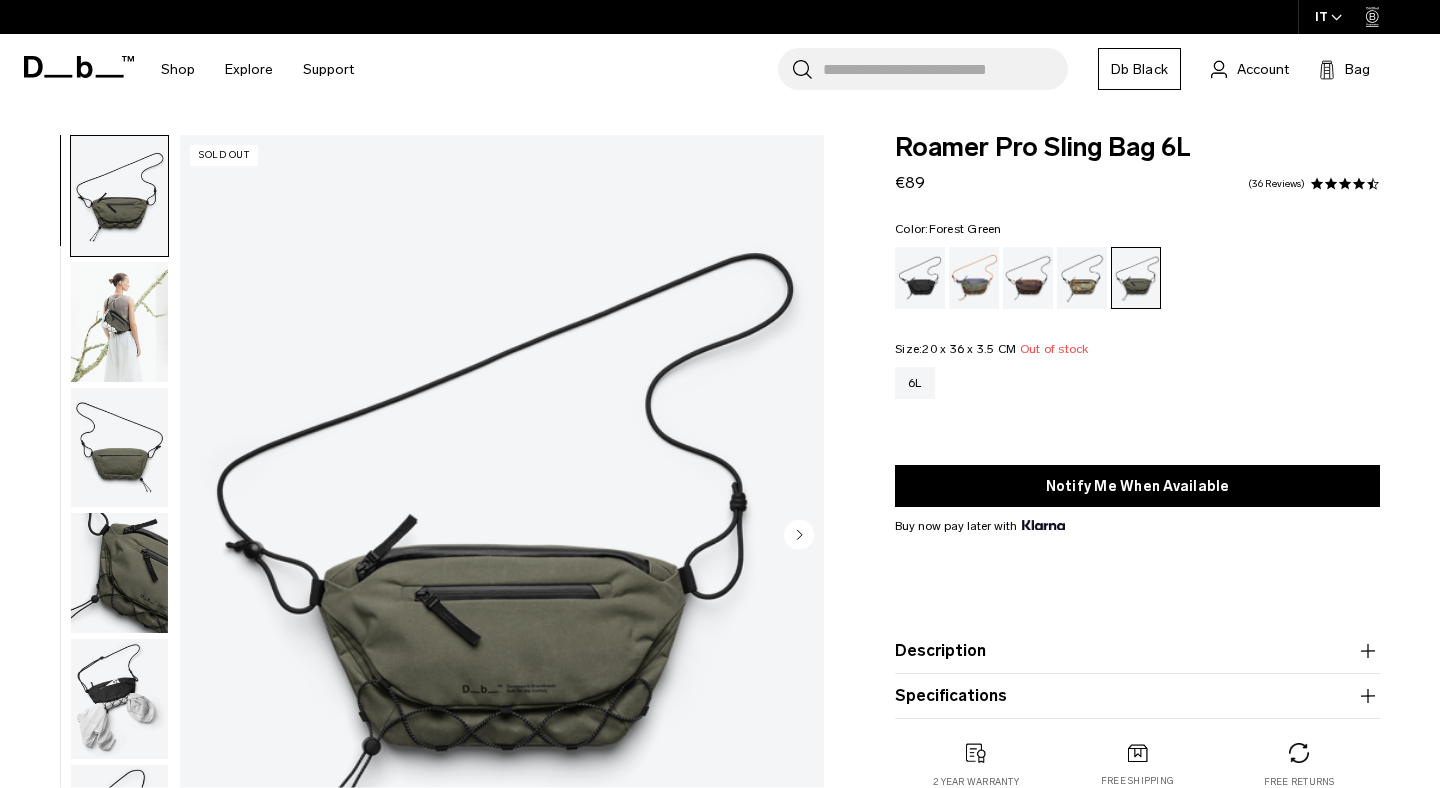 scroll, scrollTop: 0, scrollLeft: 0, axis: both 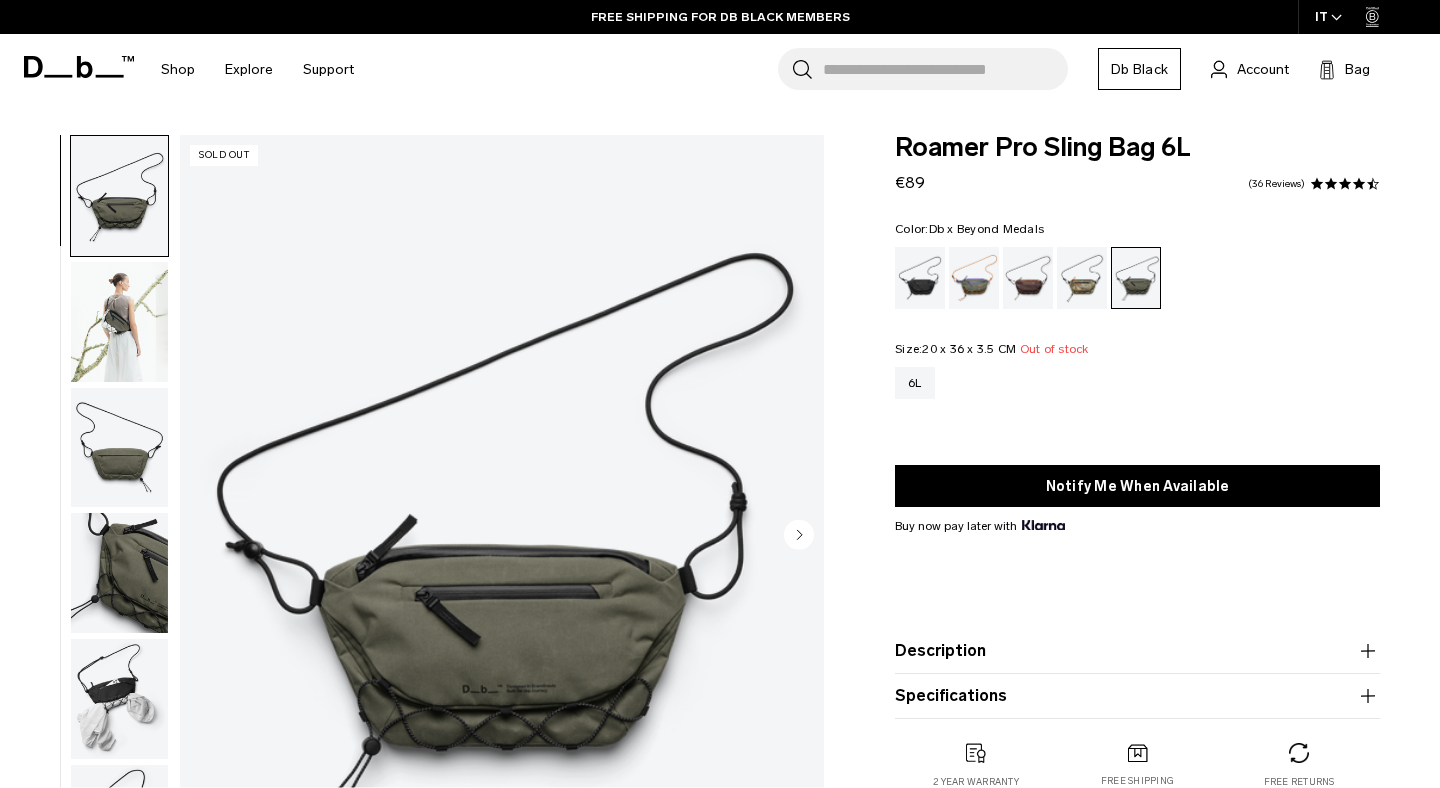 click at bounding box center (1082, 278) 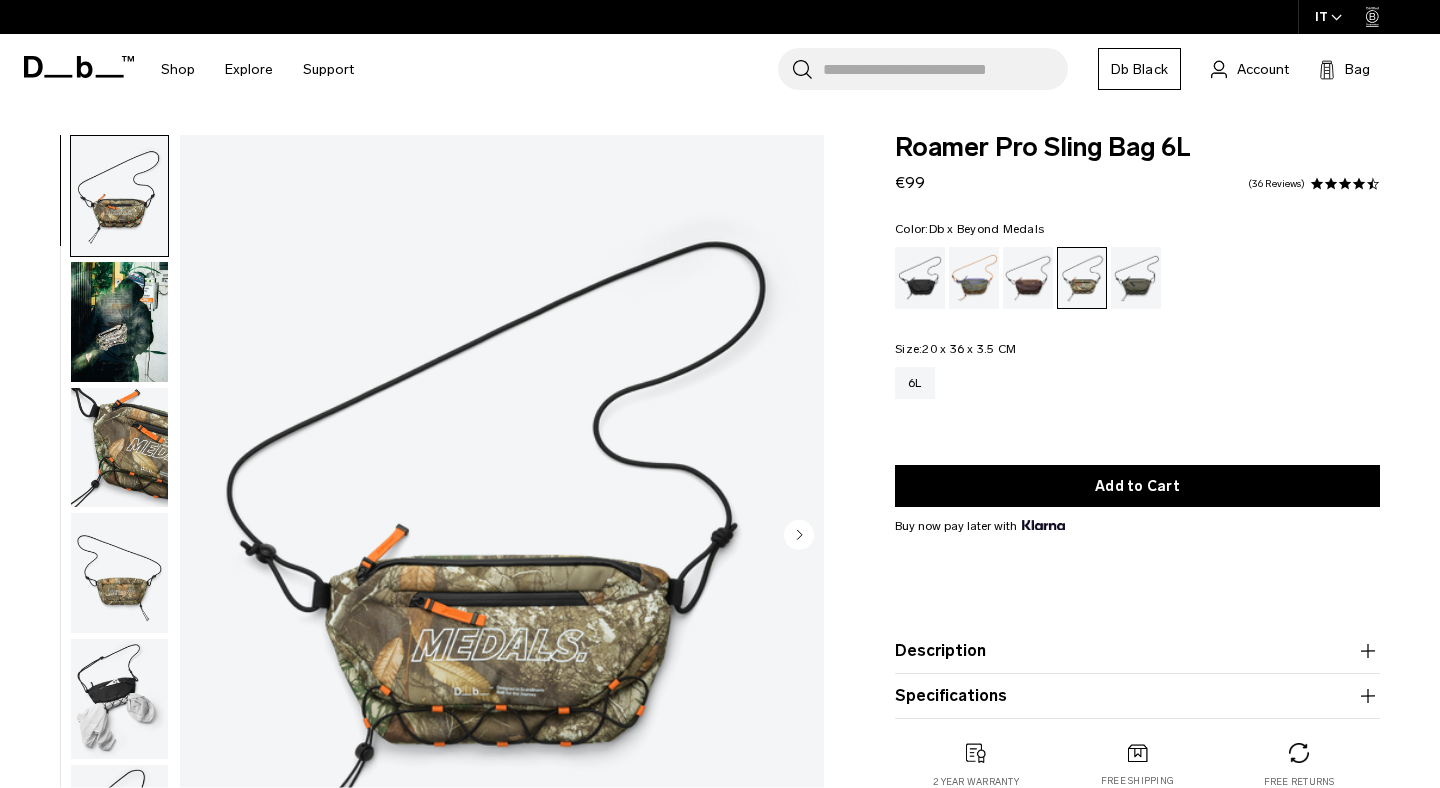 scroll, scrollTop: 0, scrollLeft: 0, axis: both 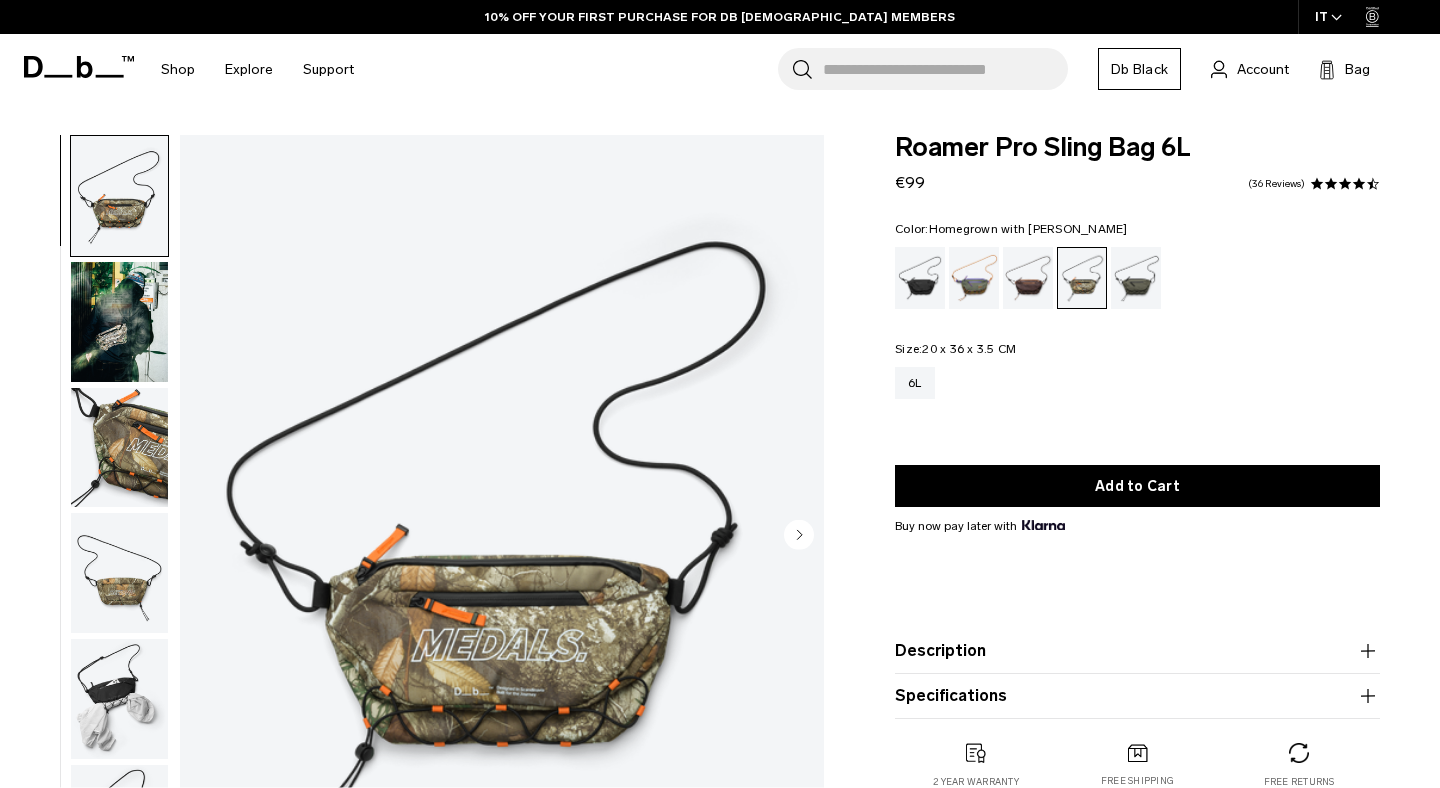 click at bounding box center [1028, 278] 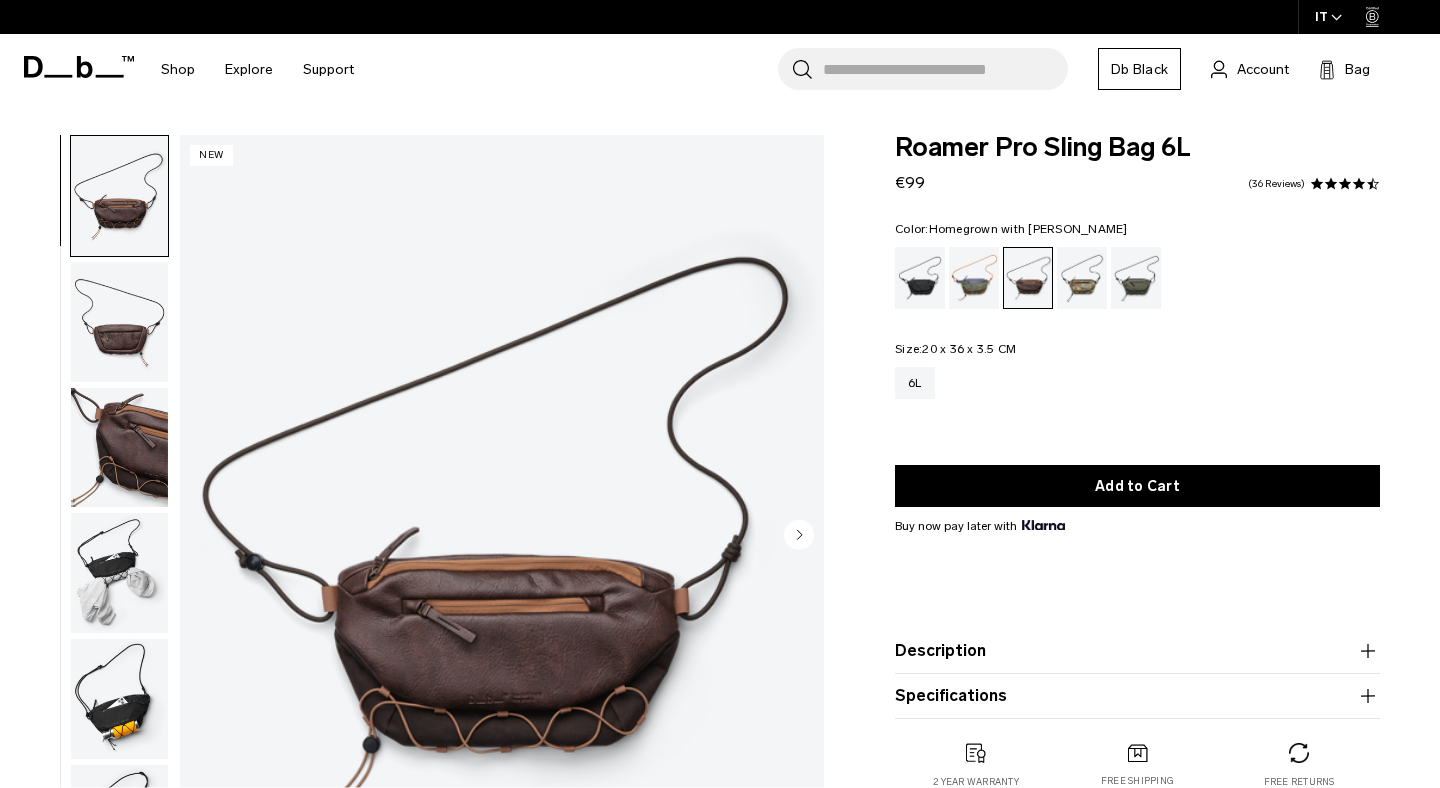 scroll, scrollTop: 0, scrollLeft: 0, axis: both 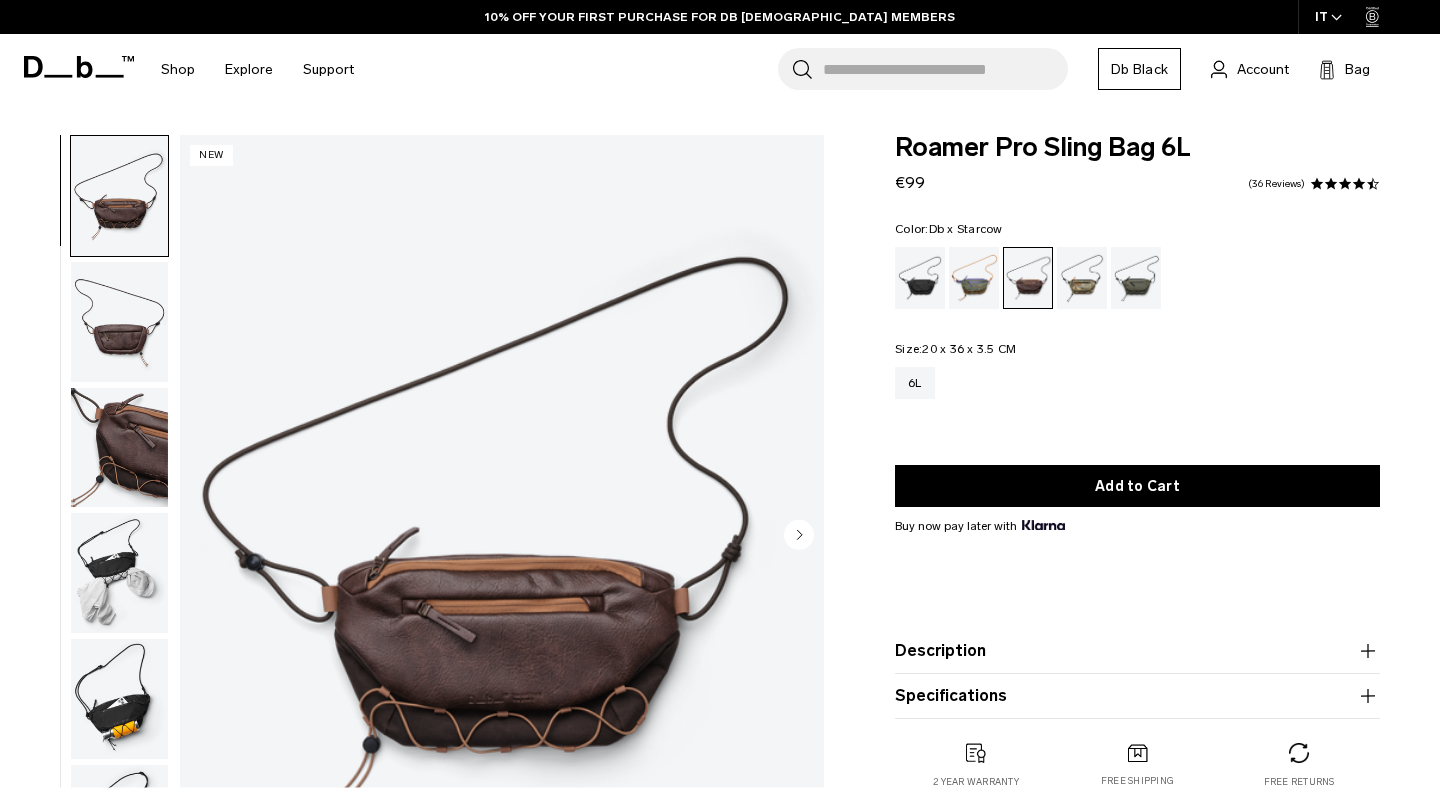 click at bounding box center [974, 278] 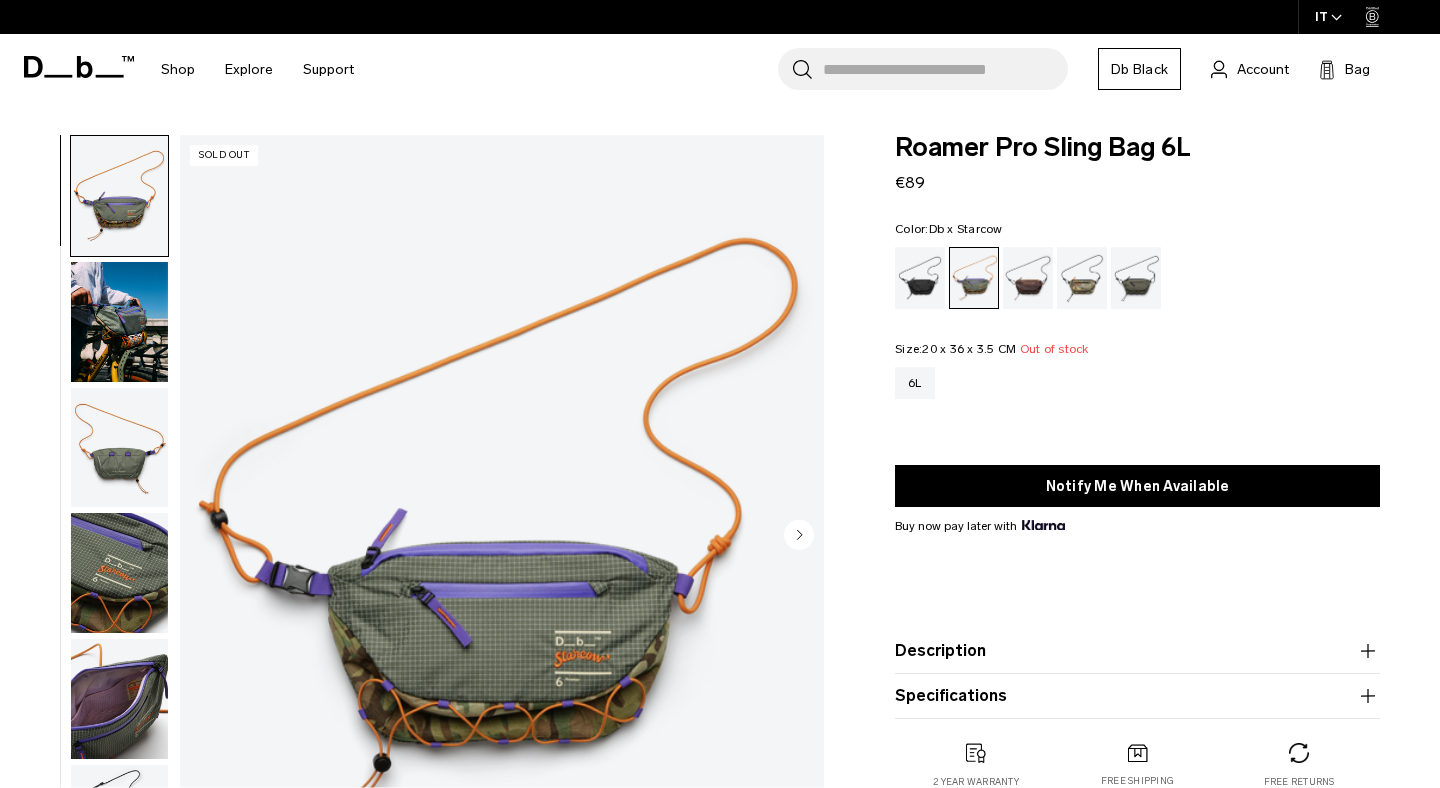 scroll, scrollTop: 0, scrollLeft: 0, axis: both 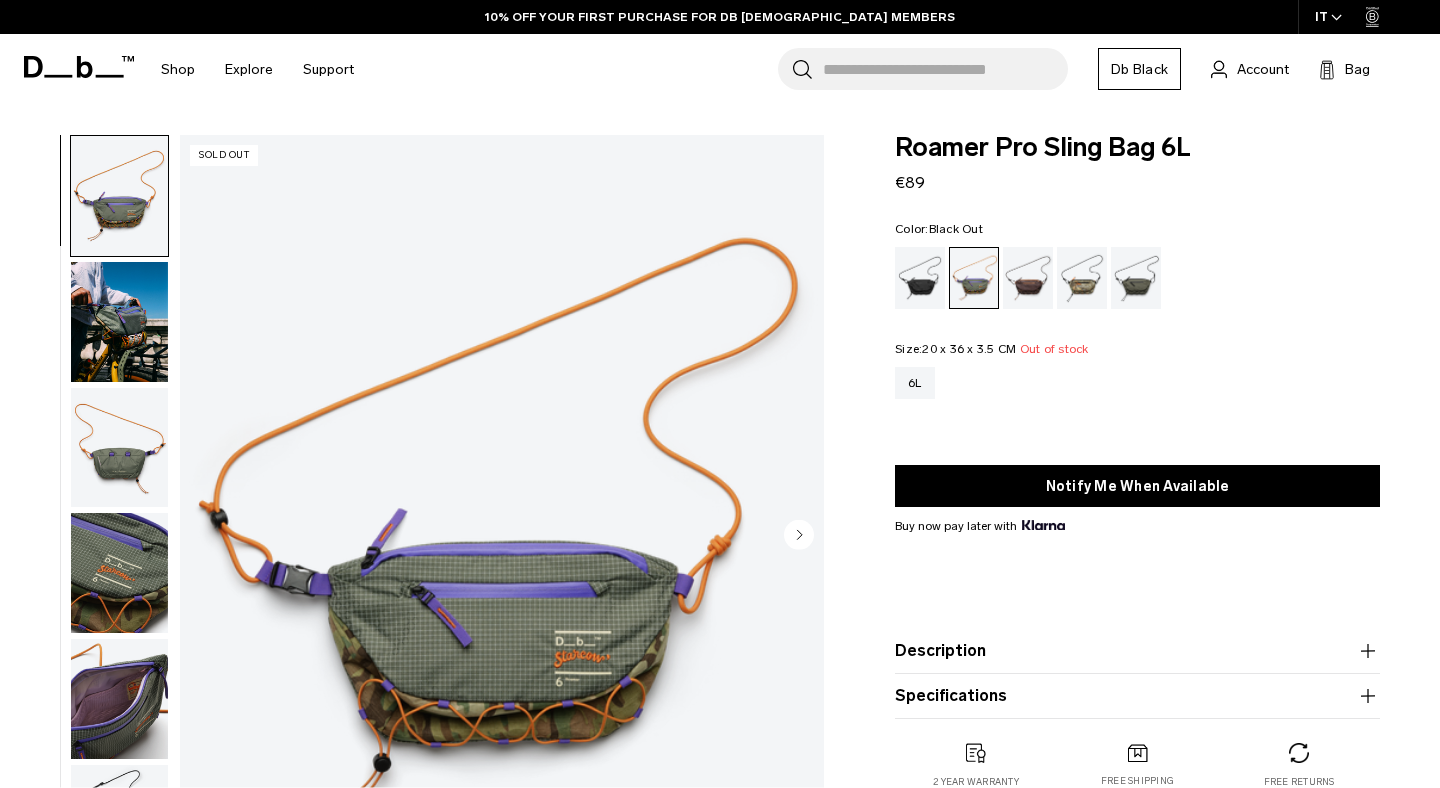 click at bounding box center (920, 278) 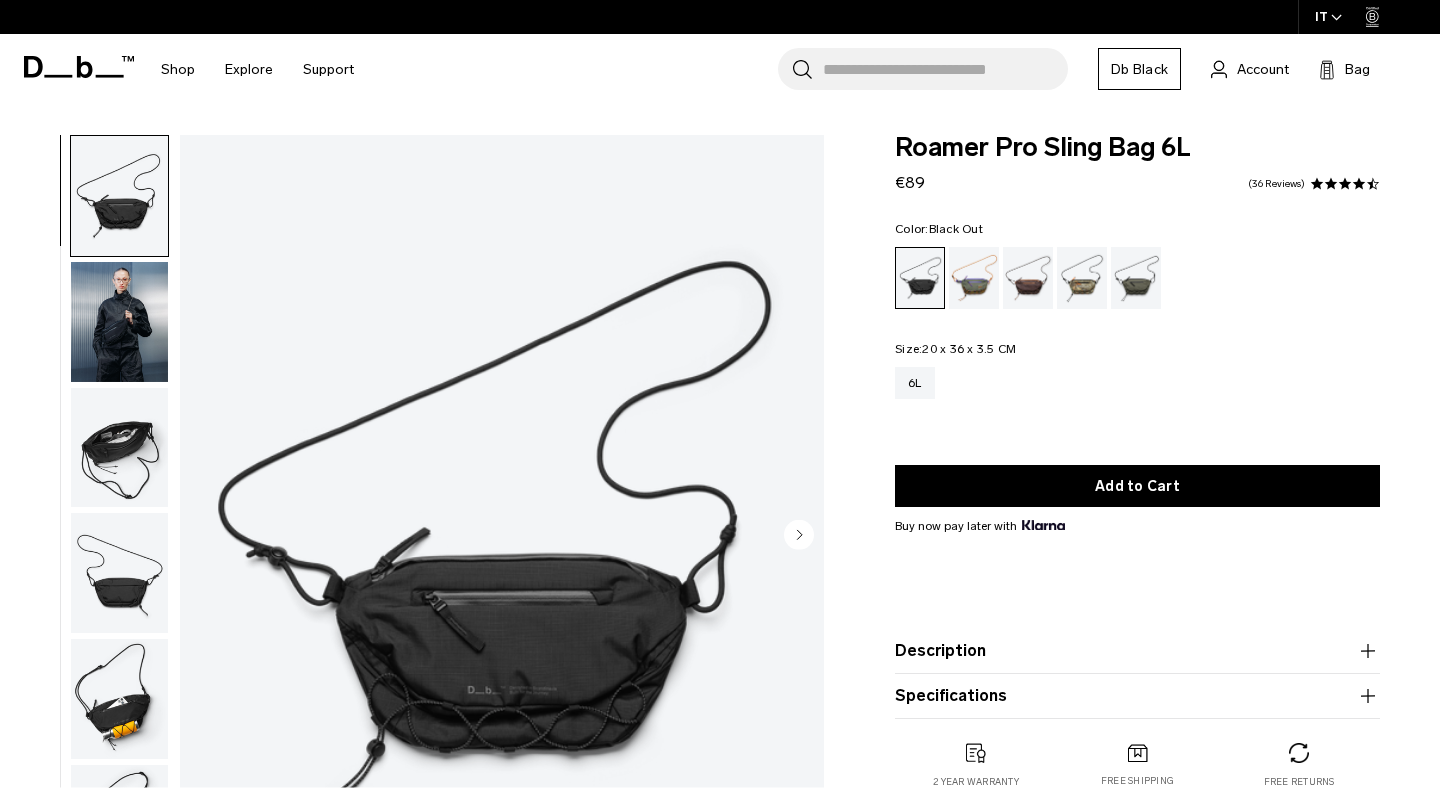 scroll, scrollTop: 0, scrollLeft: 0, axis: both 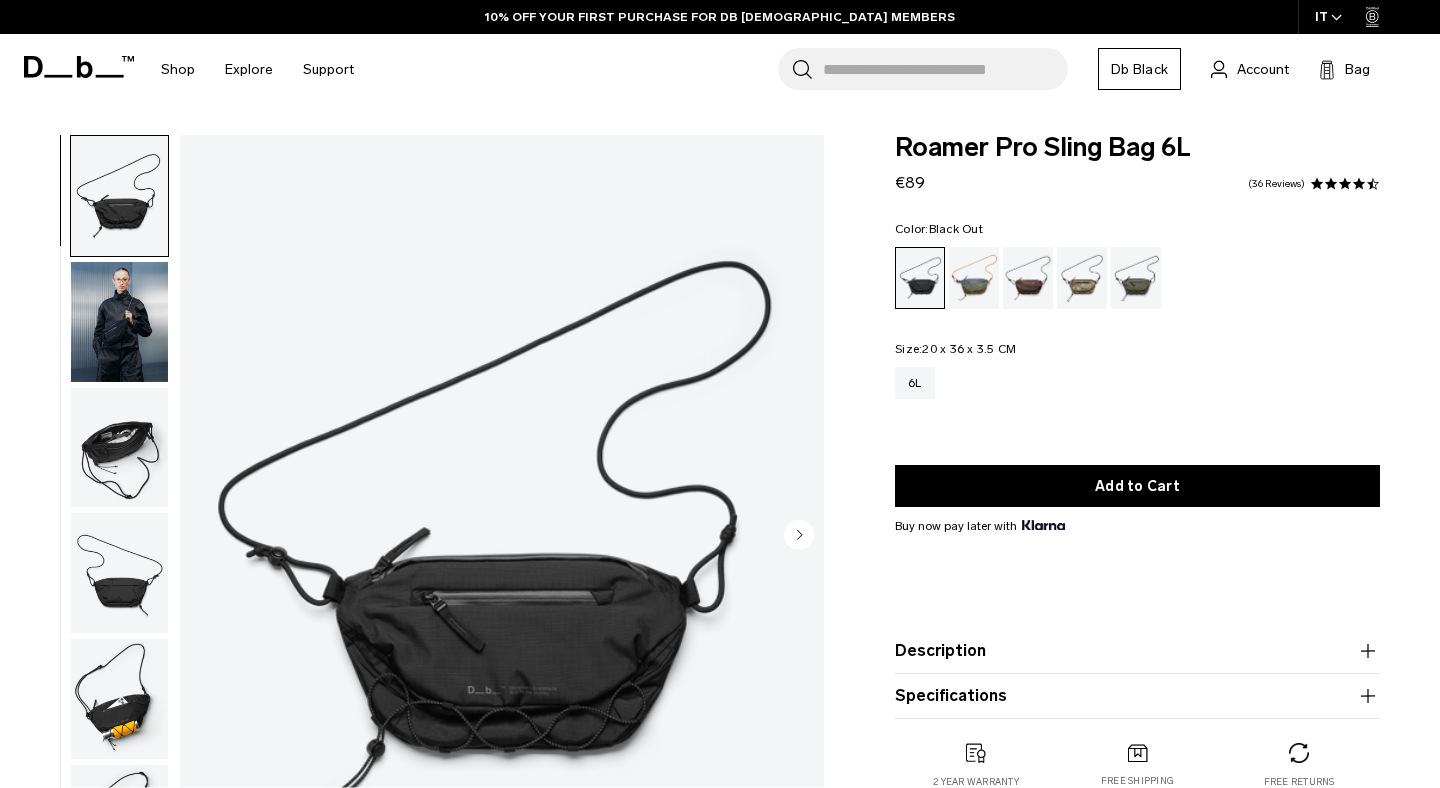 click at bounding box center (920, 278) 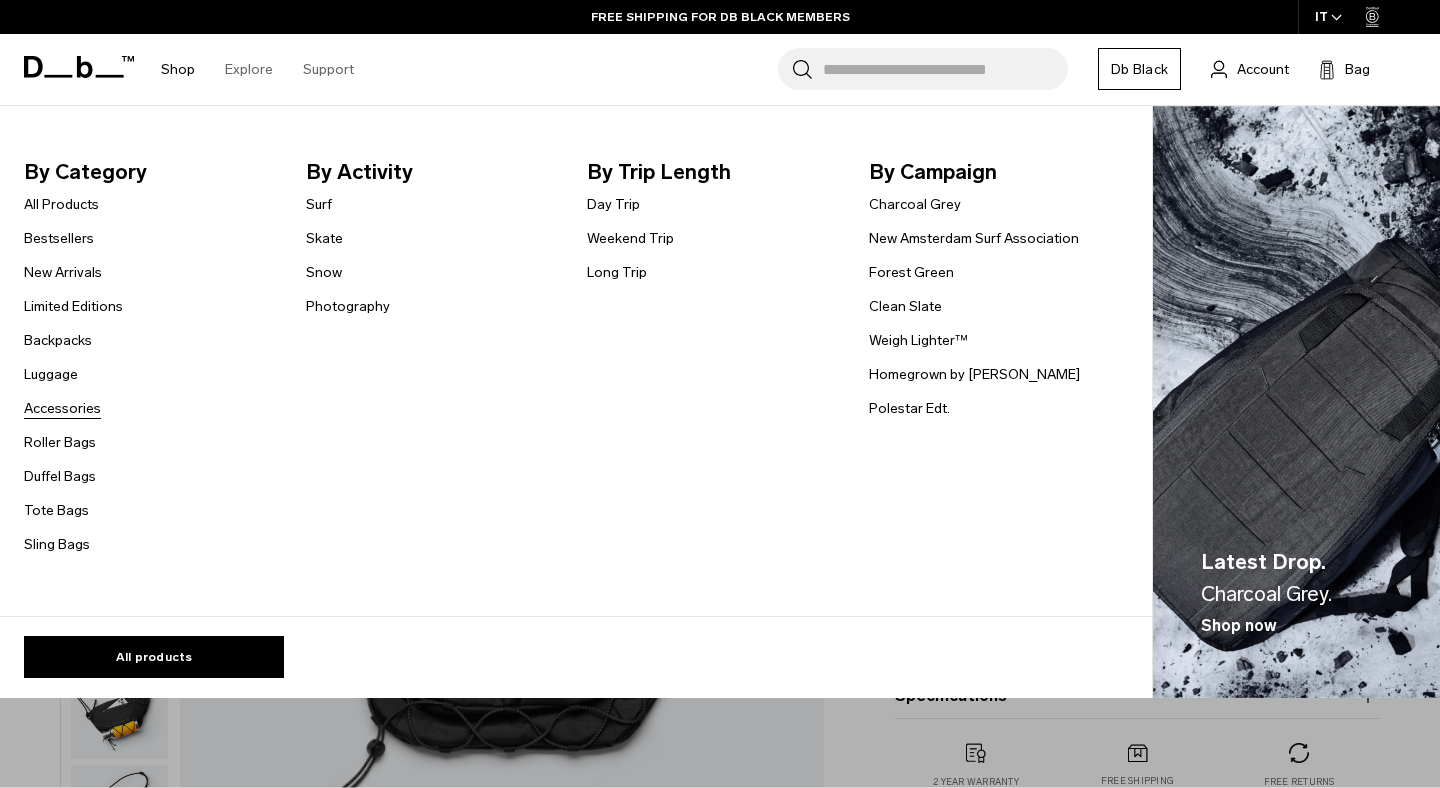click on "Accessories" at bounding box center (62, 408) 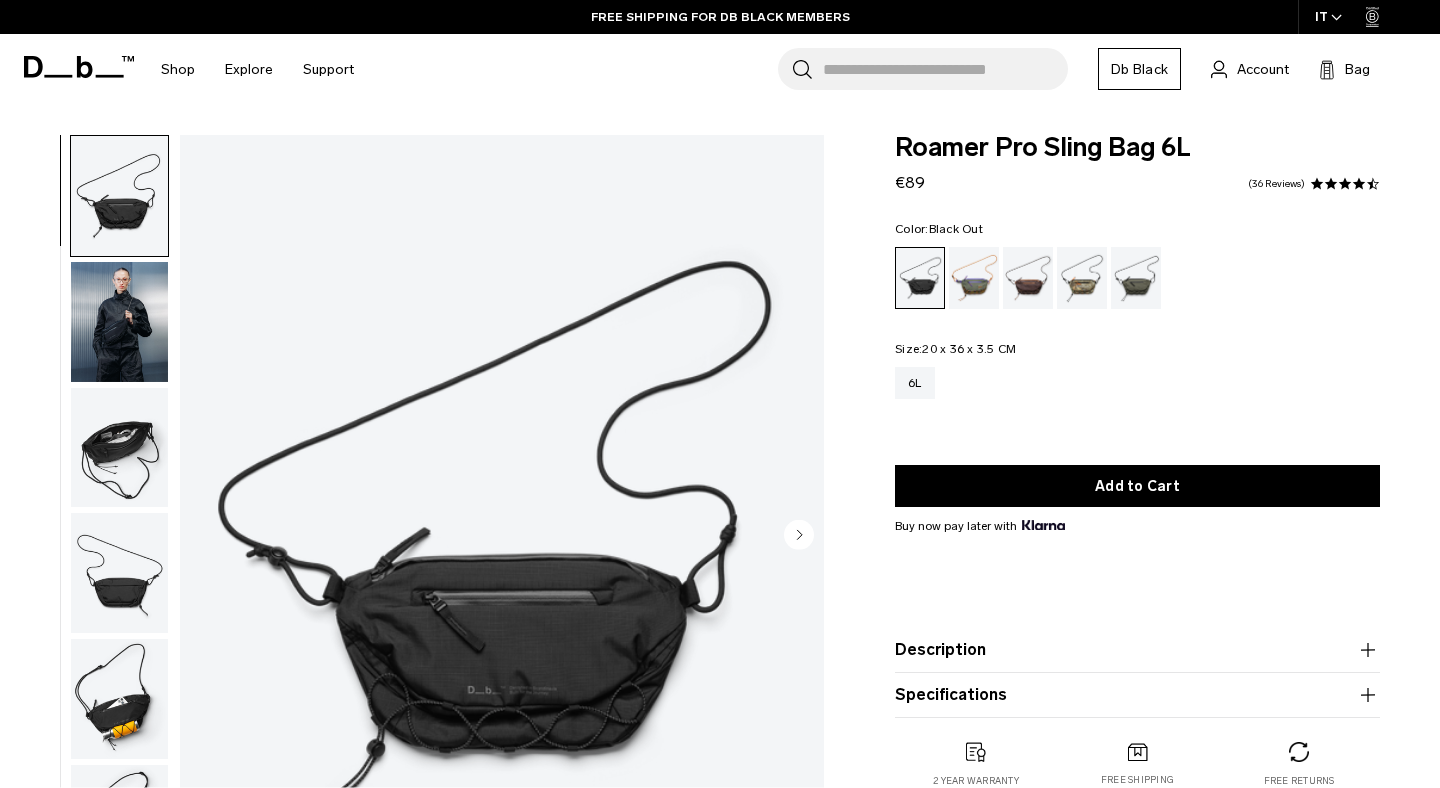 scroll, scrollTop: 0, scrollLeft: 0, axis: both 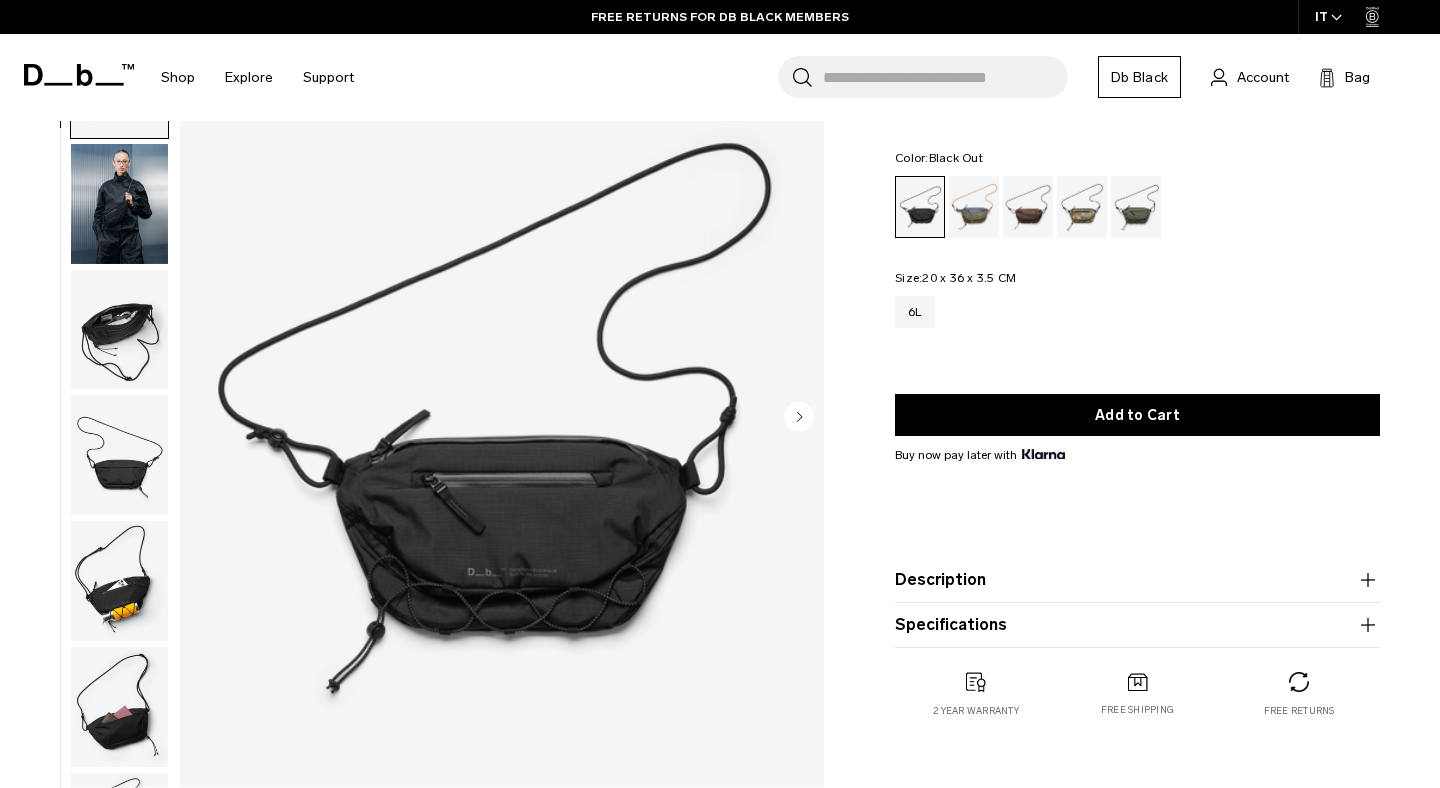 click 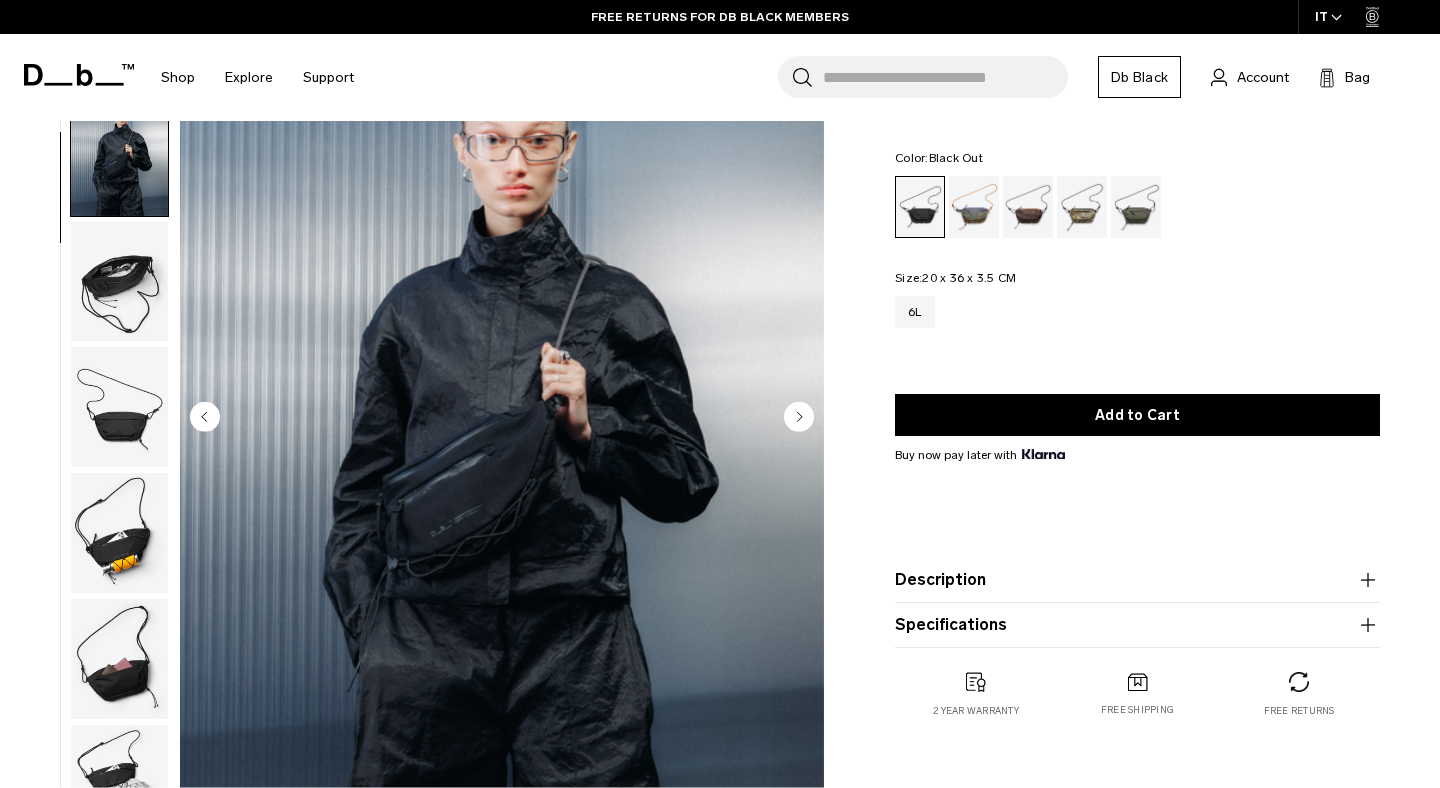 scroll, scrollTop: 72, scrollLeft: 0, axis: vertical 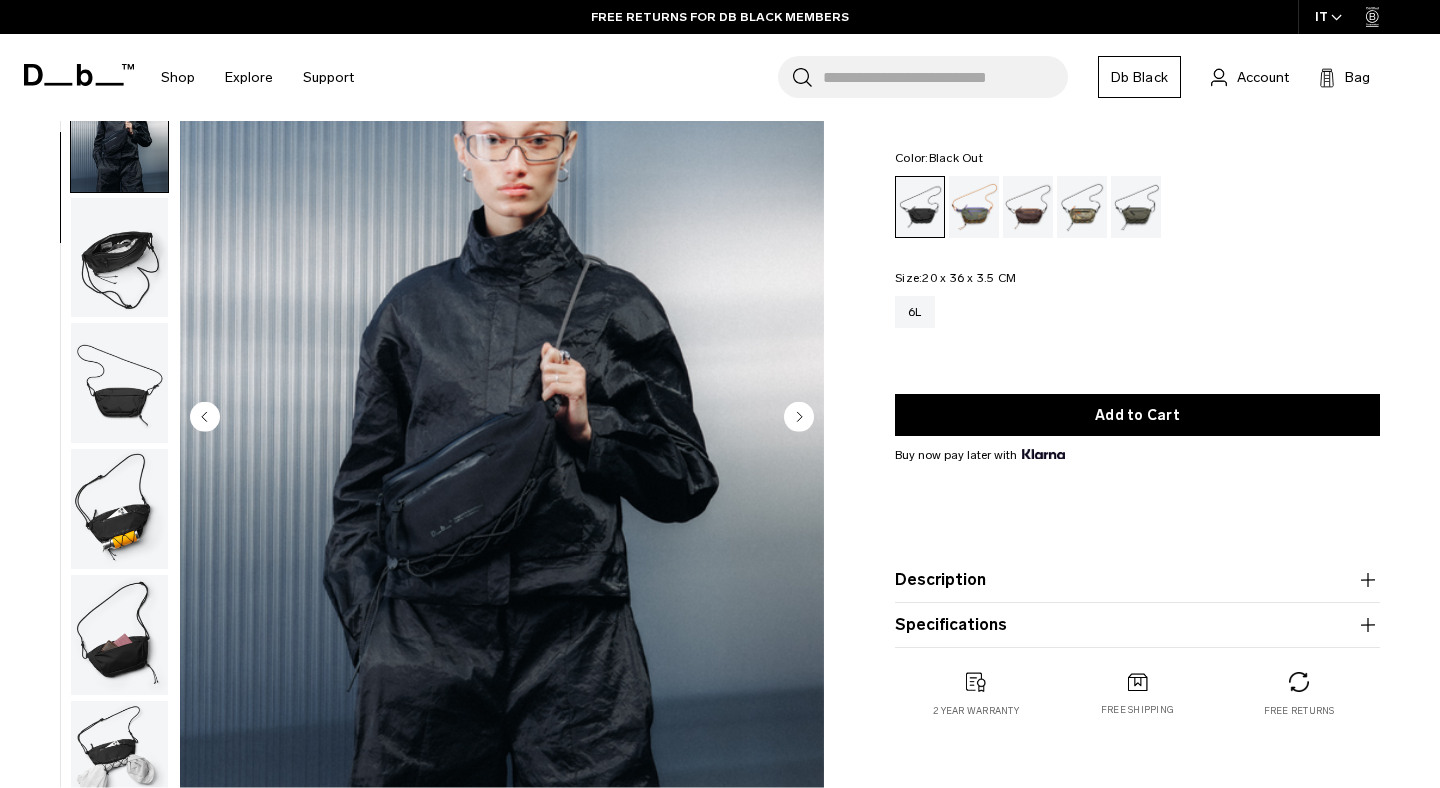 click 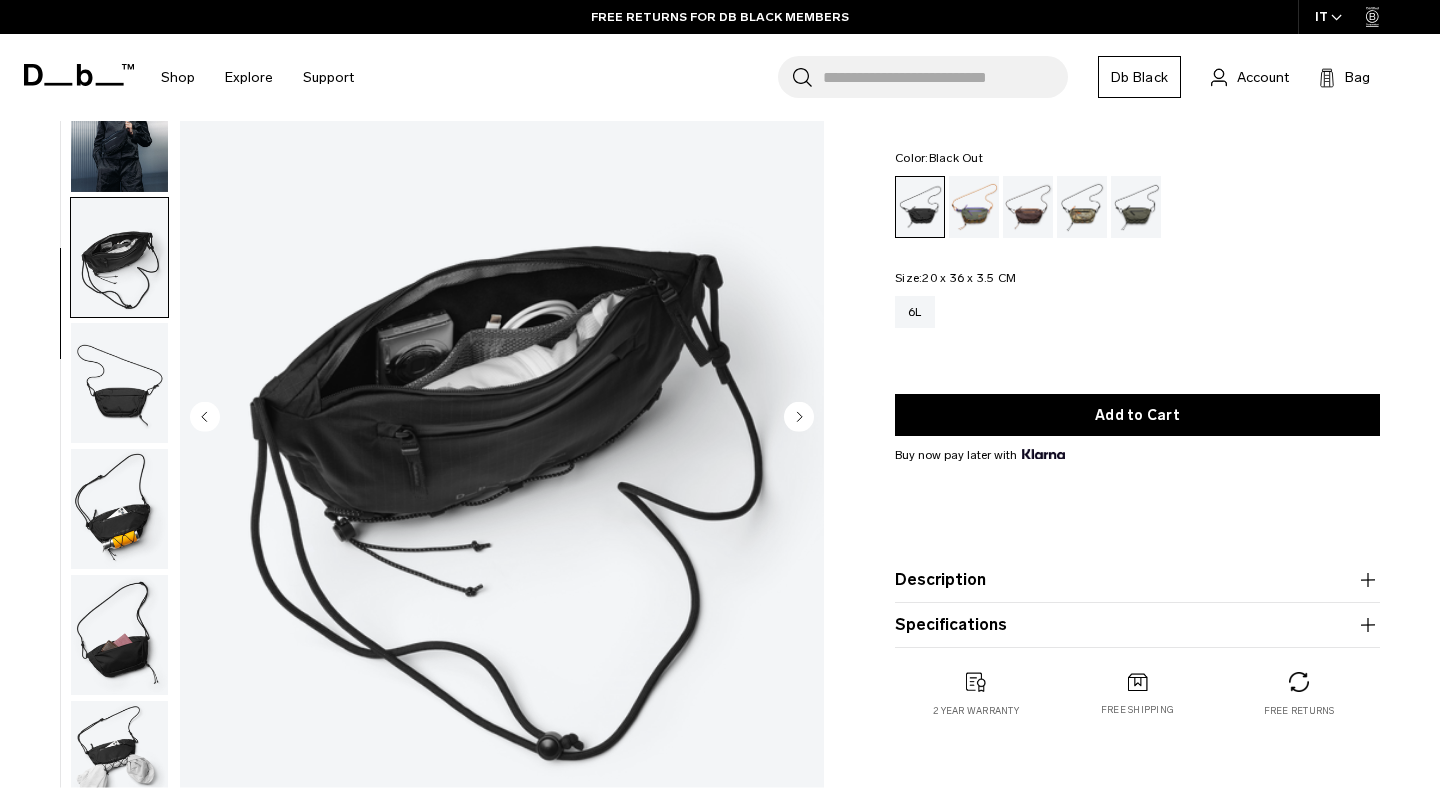 click 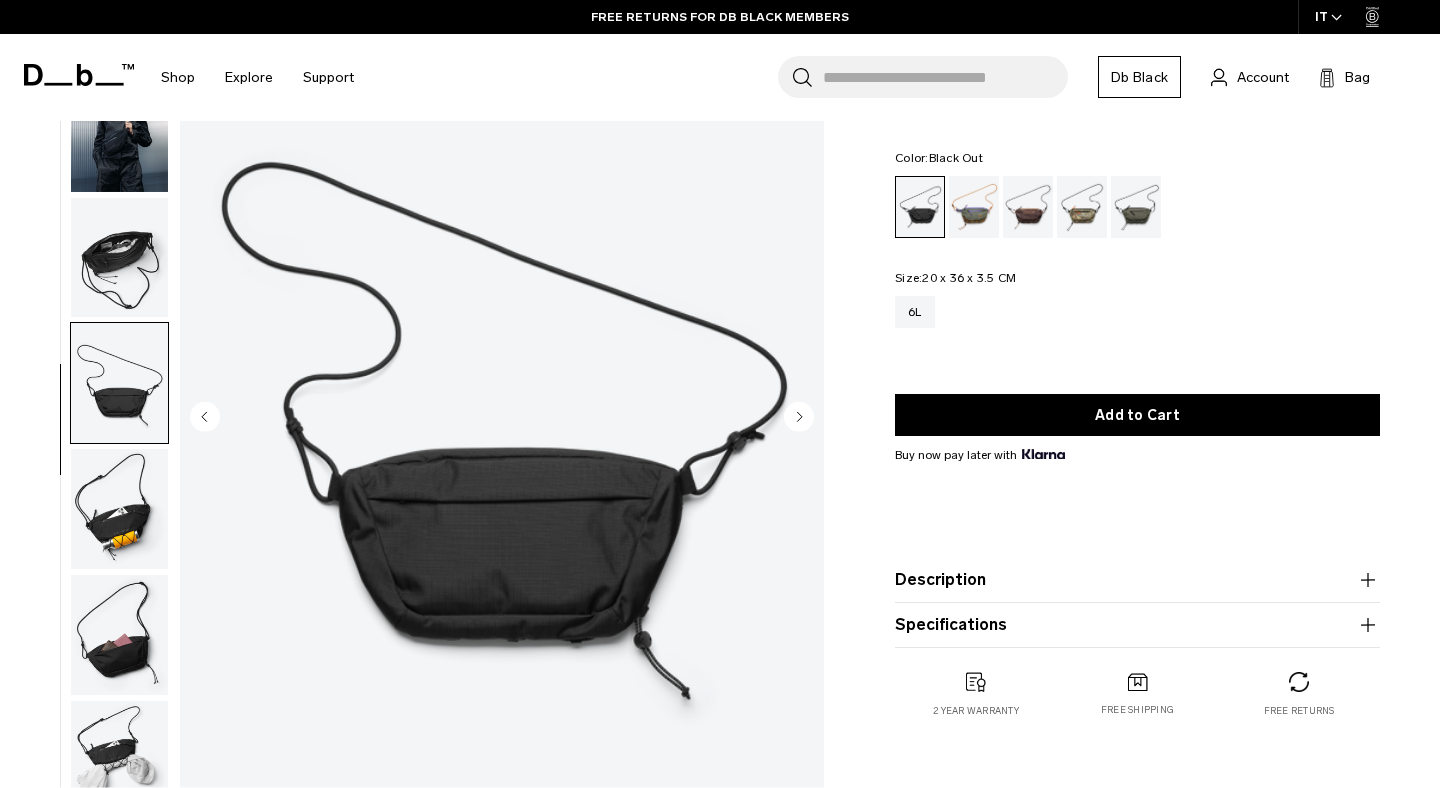 click 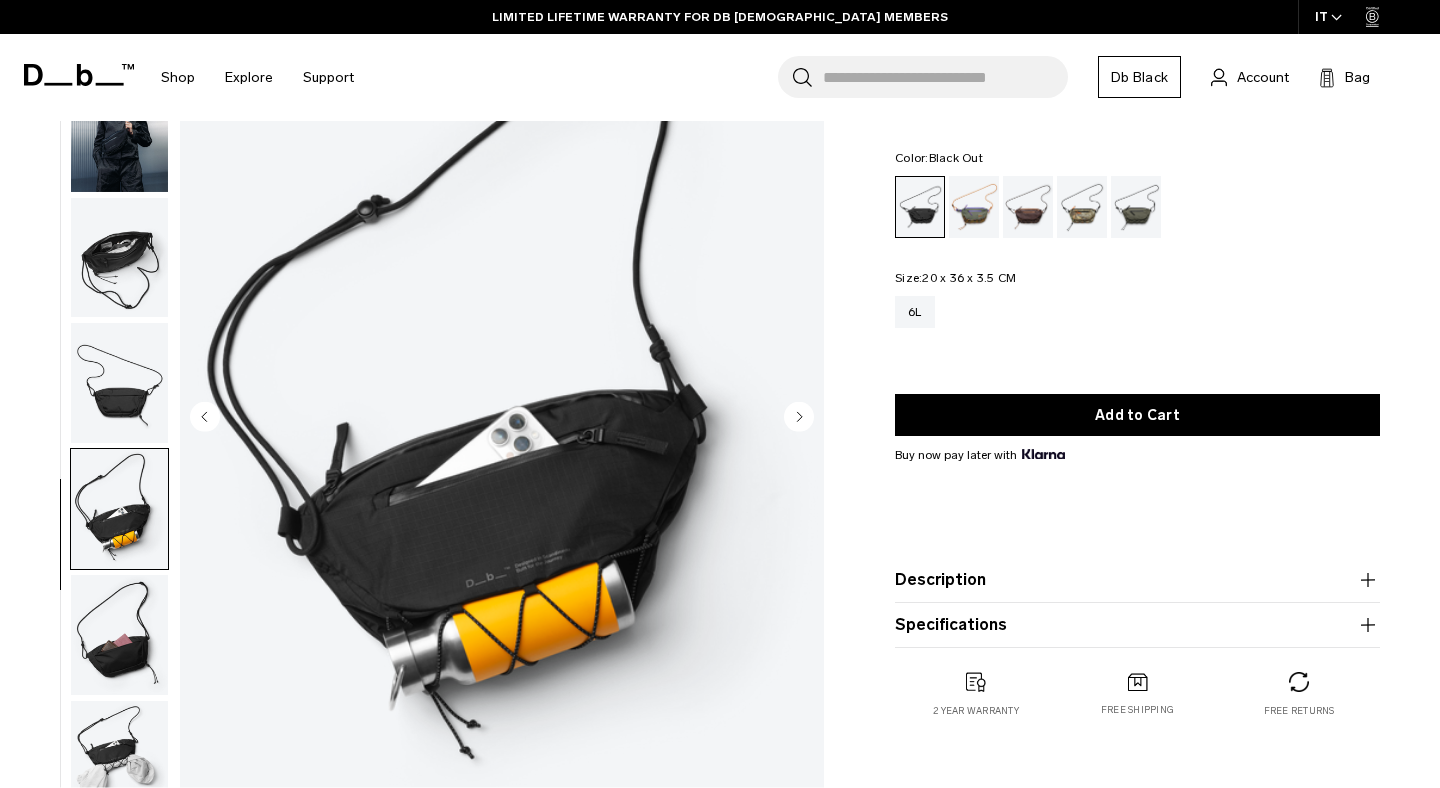 click 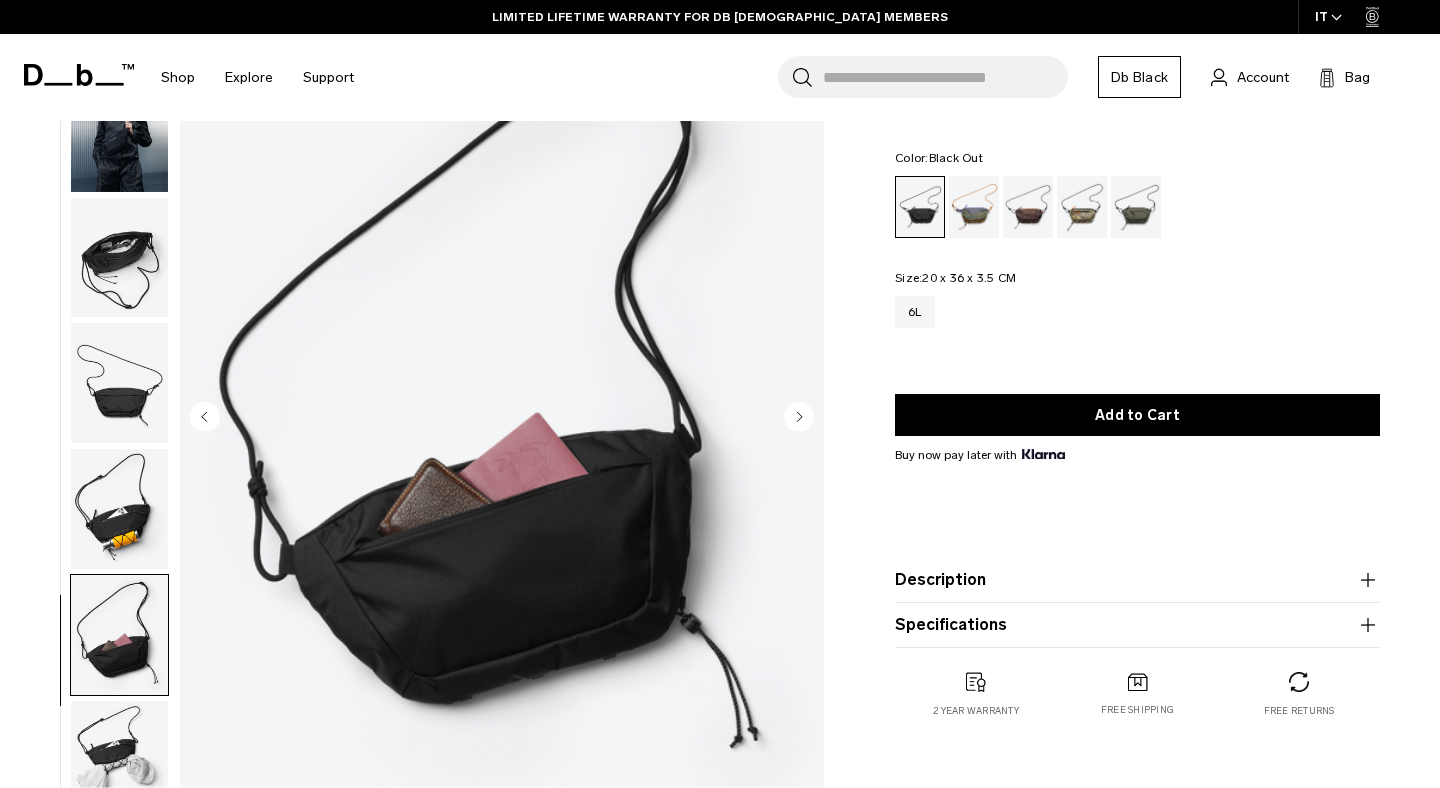 click 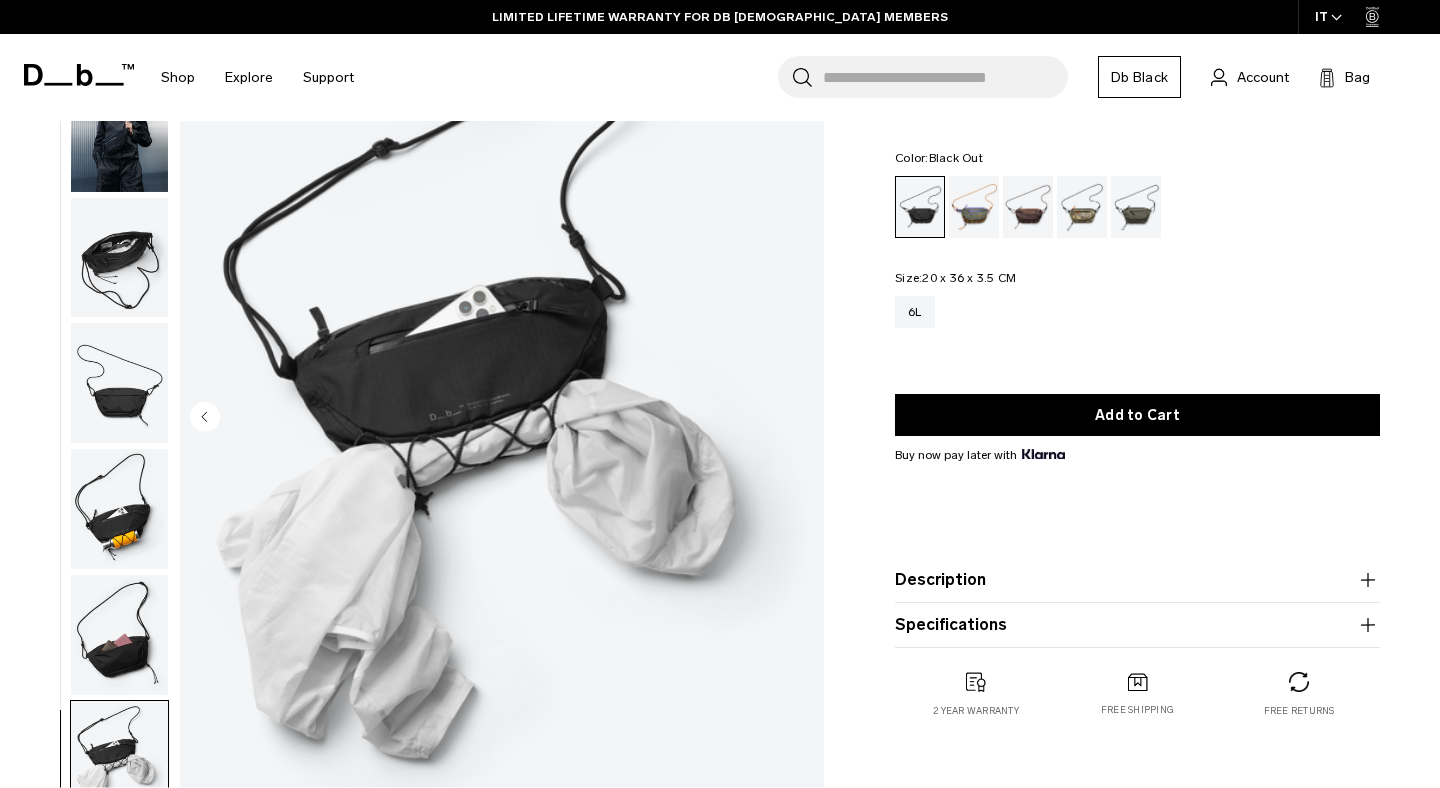 click at bounding box center [502, 419] 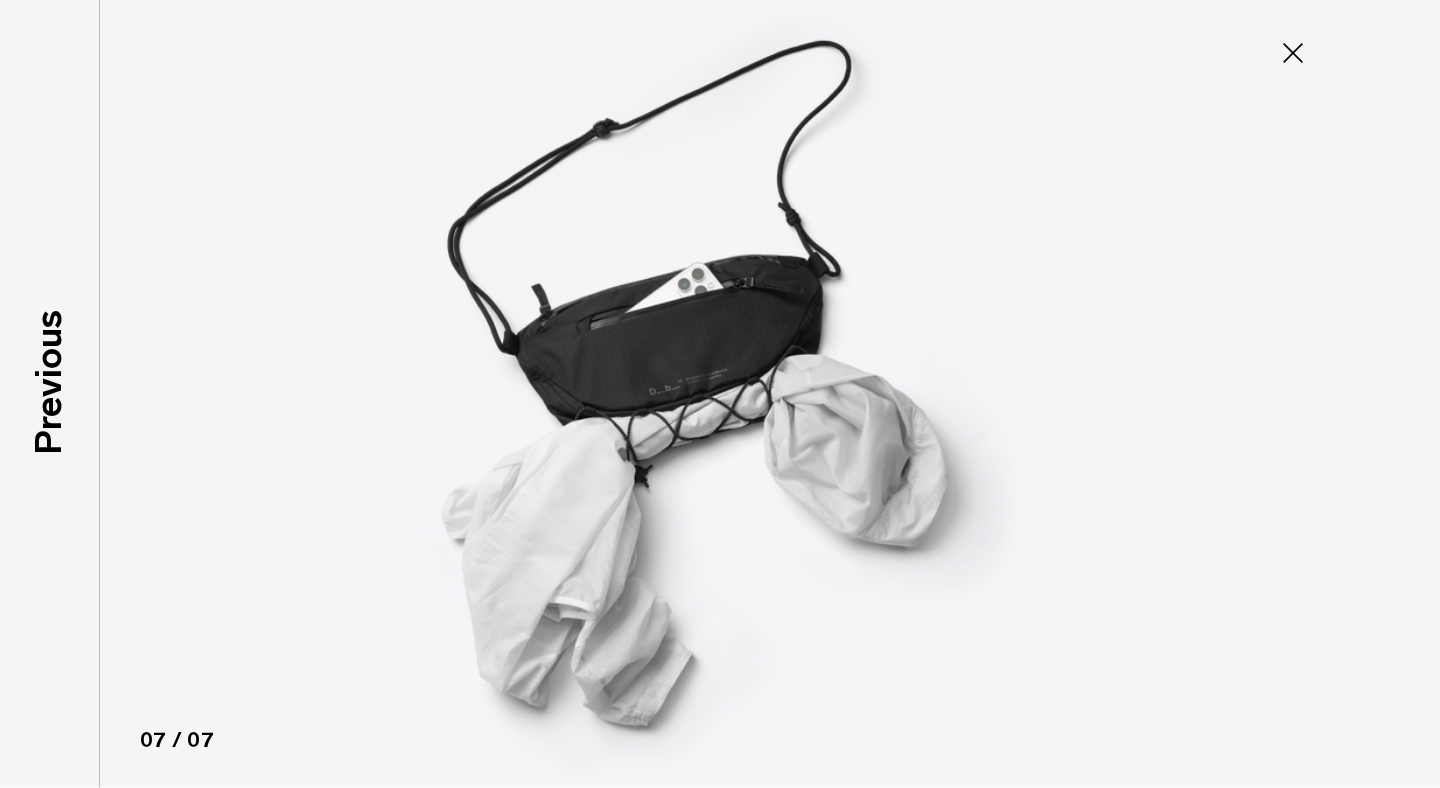 click 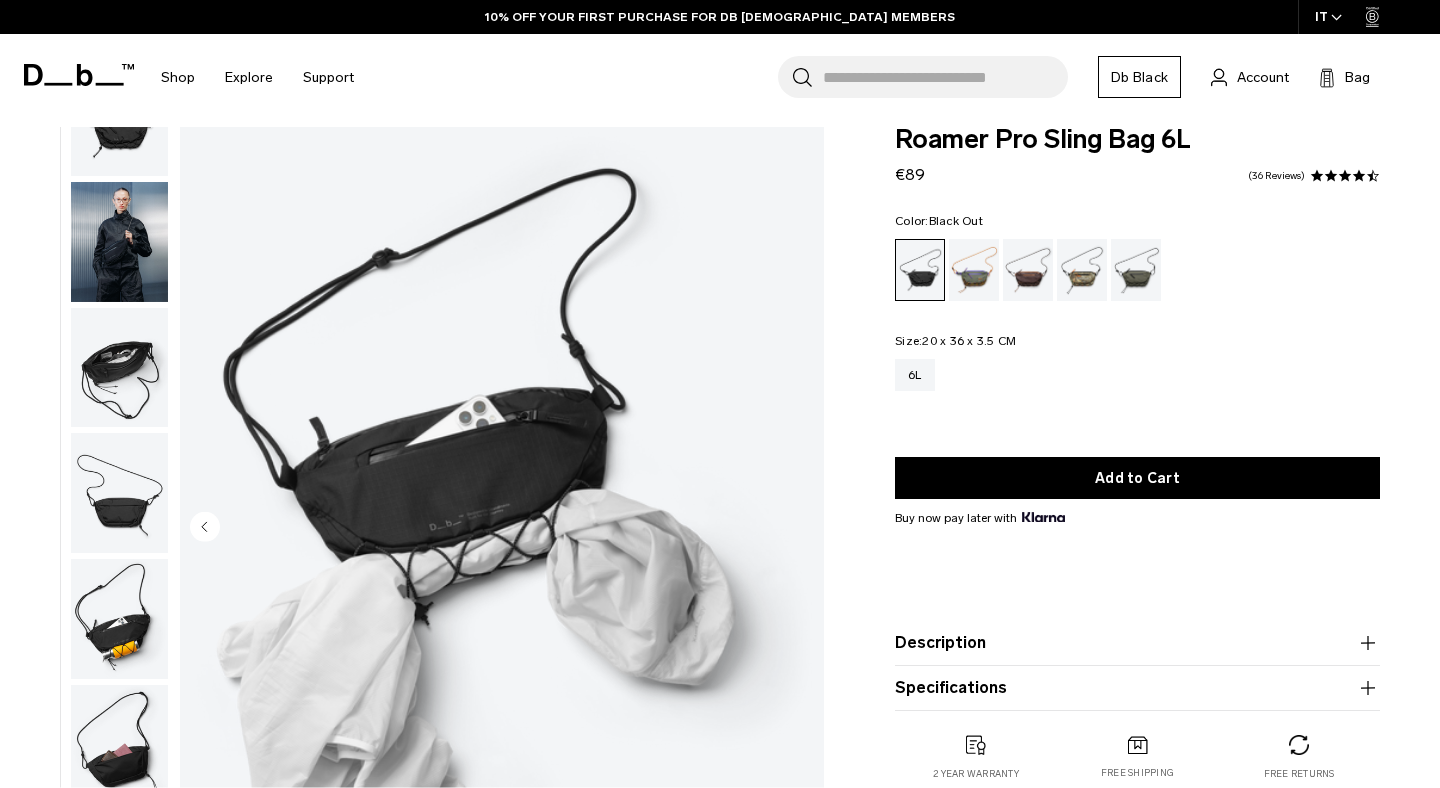 scroll, scrollTop: 0, scrollLeft: 0, axis: both 